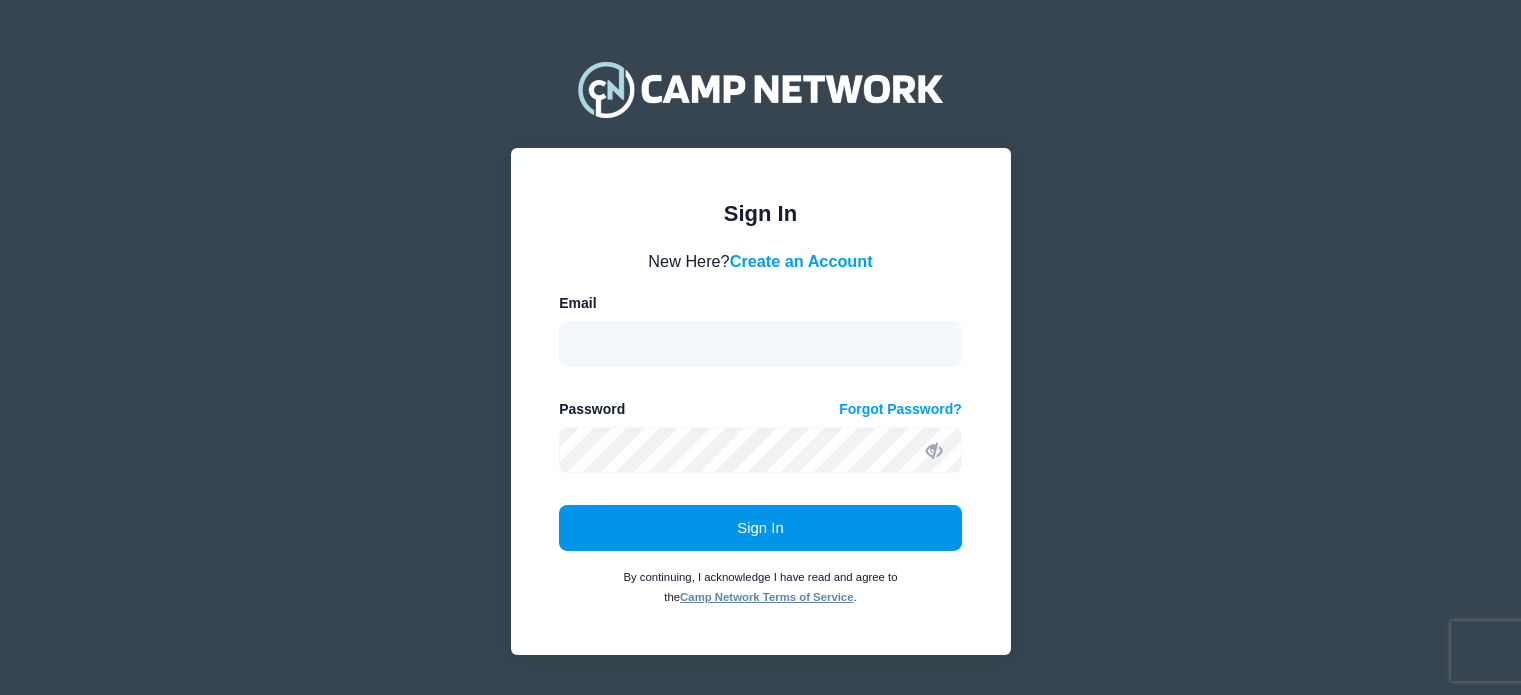 scroll, scrollTop: 0, scrollLeft: 0, axis: both 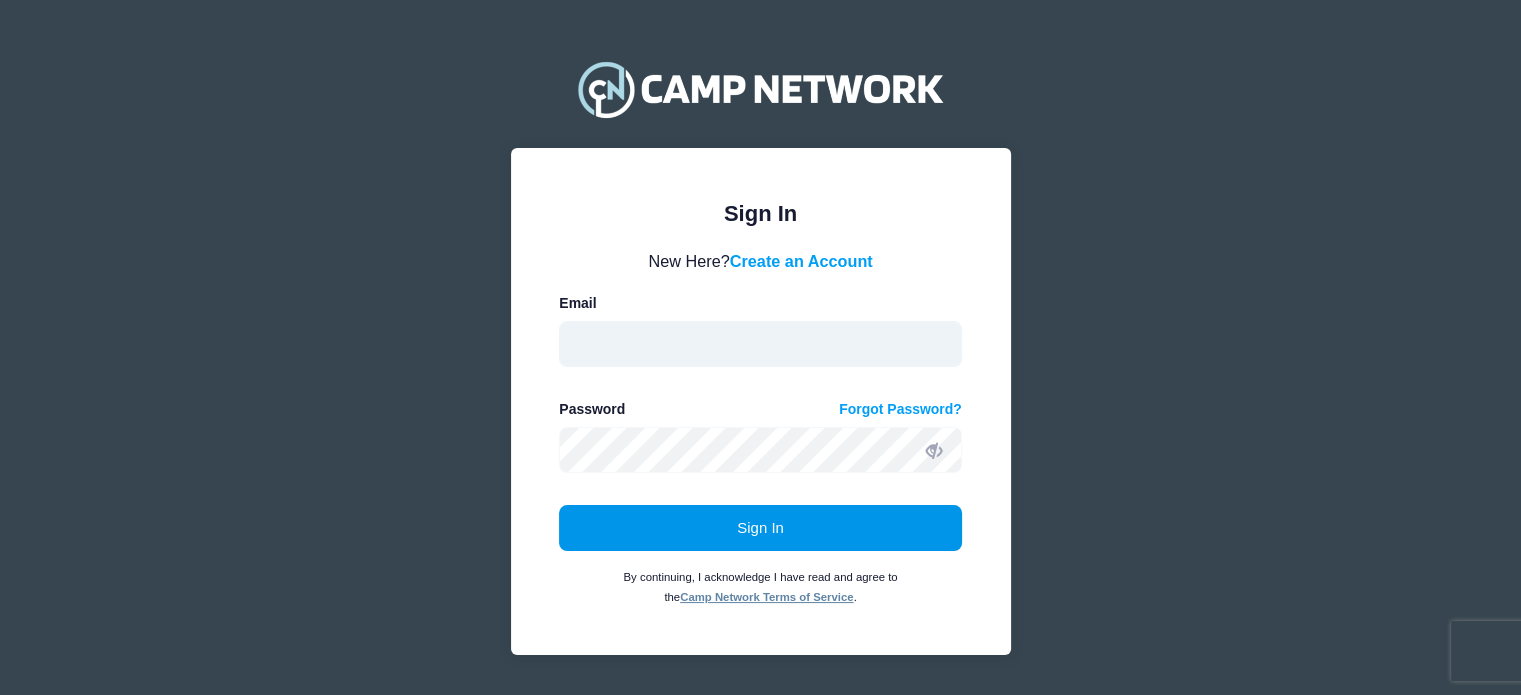 type on "ghaagsma@valleychristianaz.org" 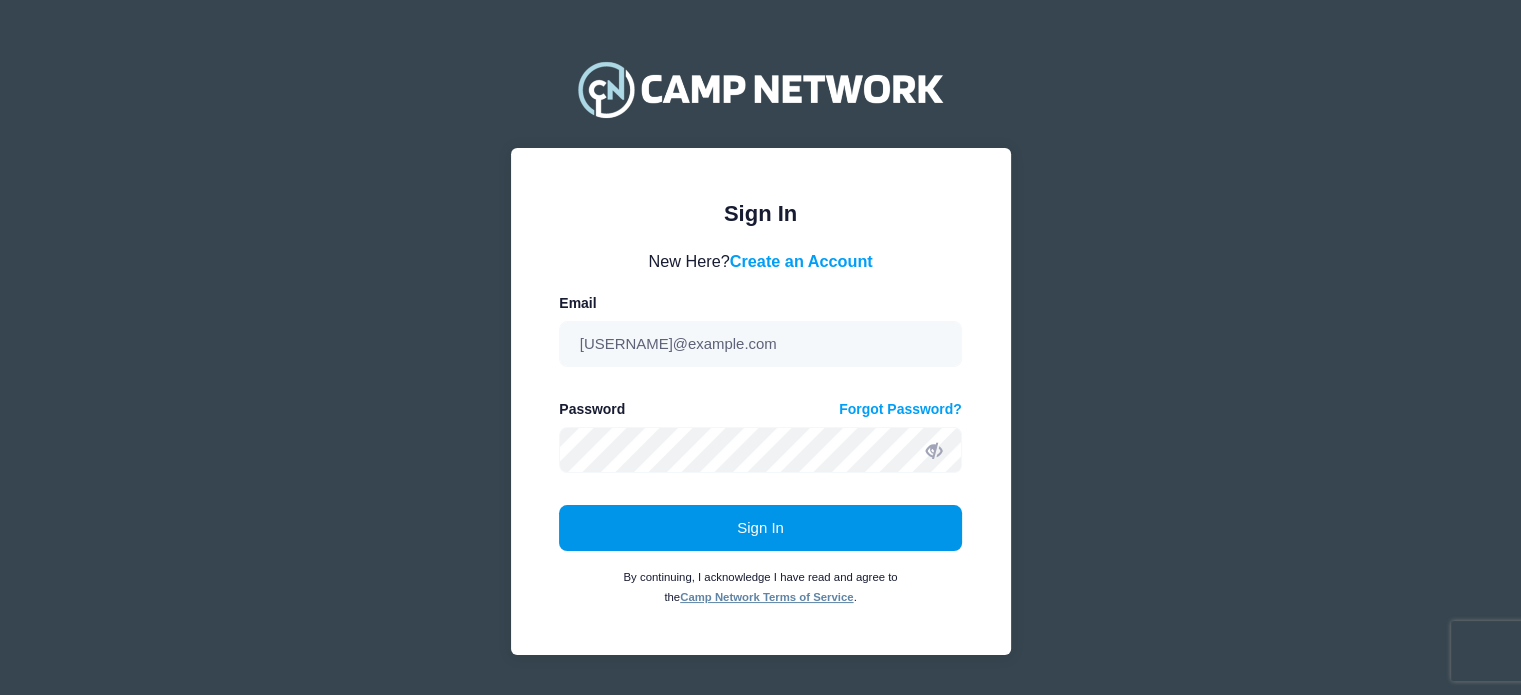 click on "Sign In" at bounding box center (760, 528) 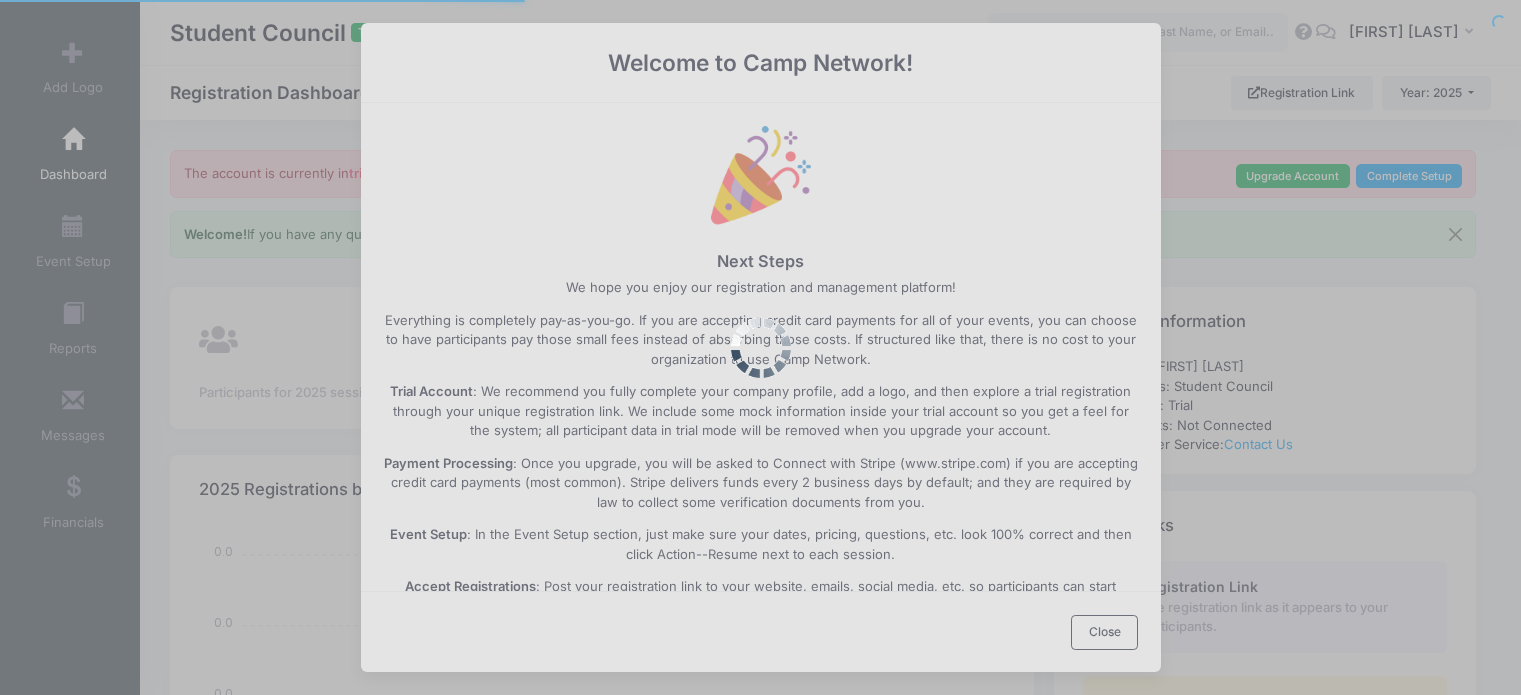 select 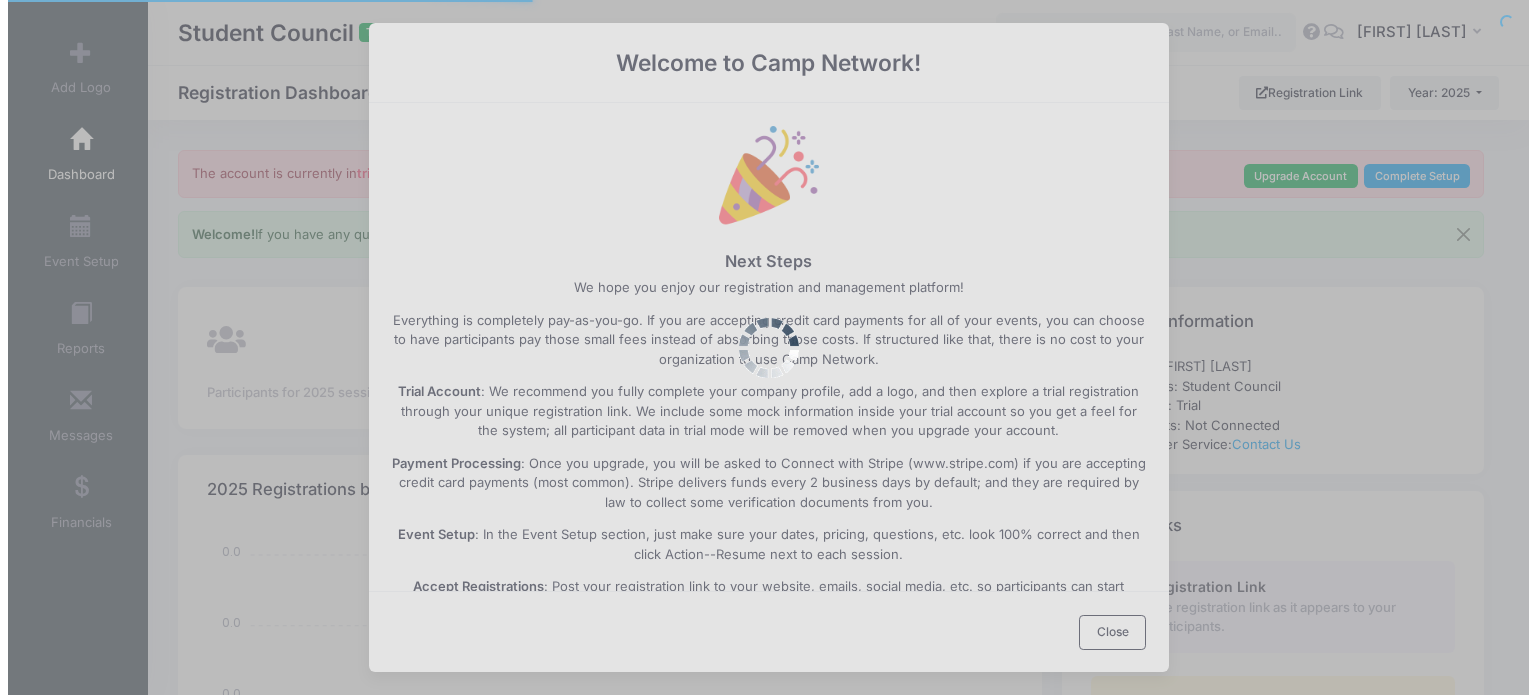 scroll, scrollTop: 0, scrollLeft: 0, axis: both 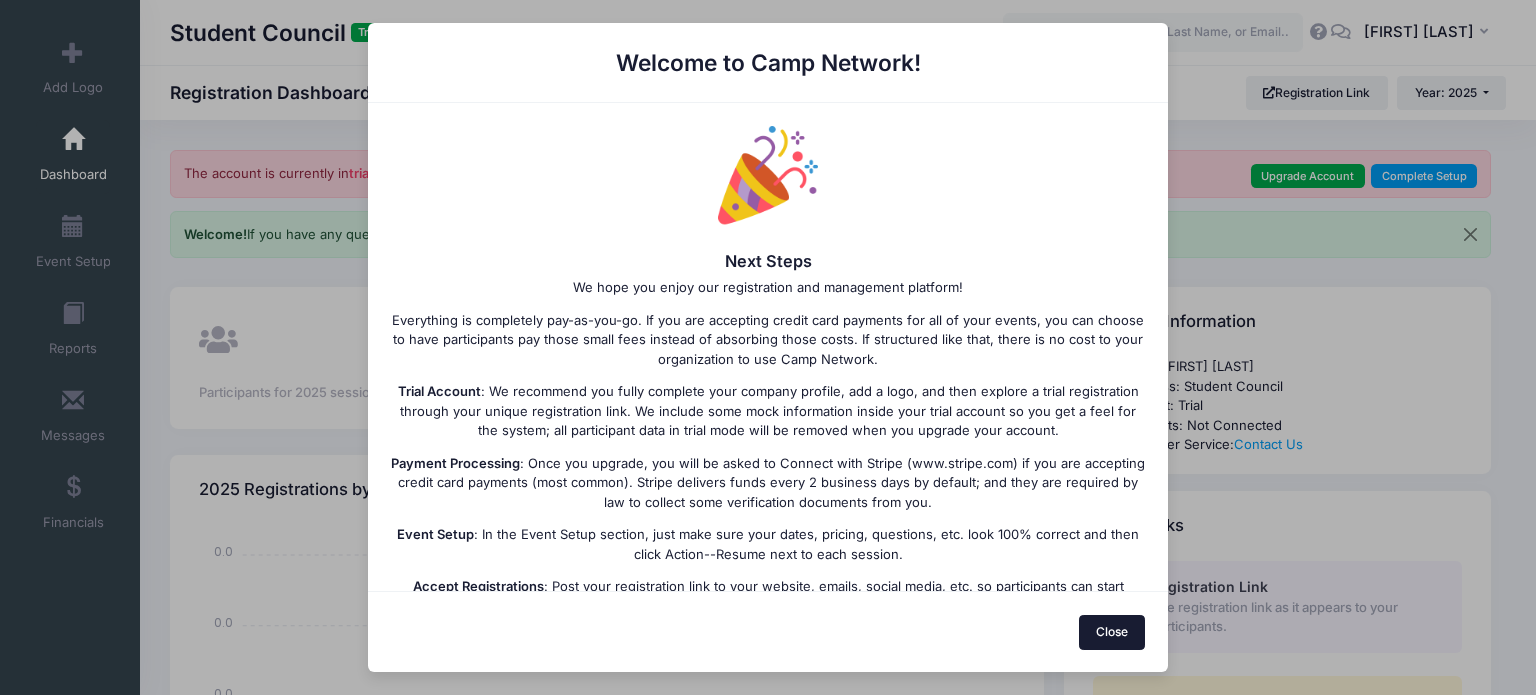 click on "Close" at bounding box center (1112, 632) 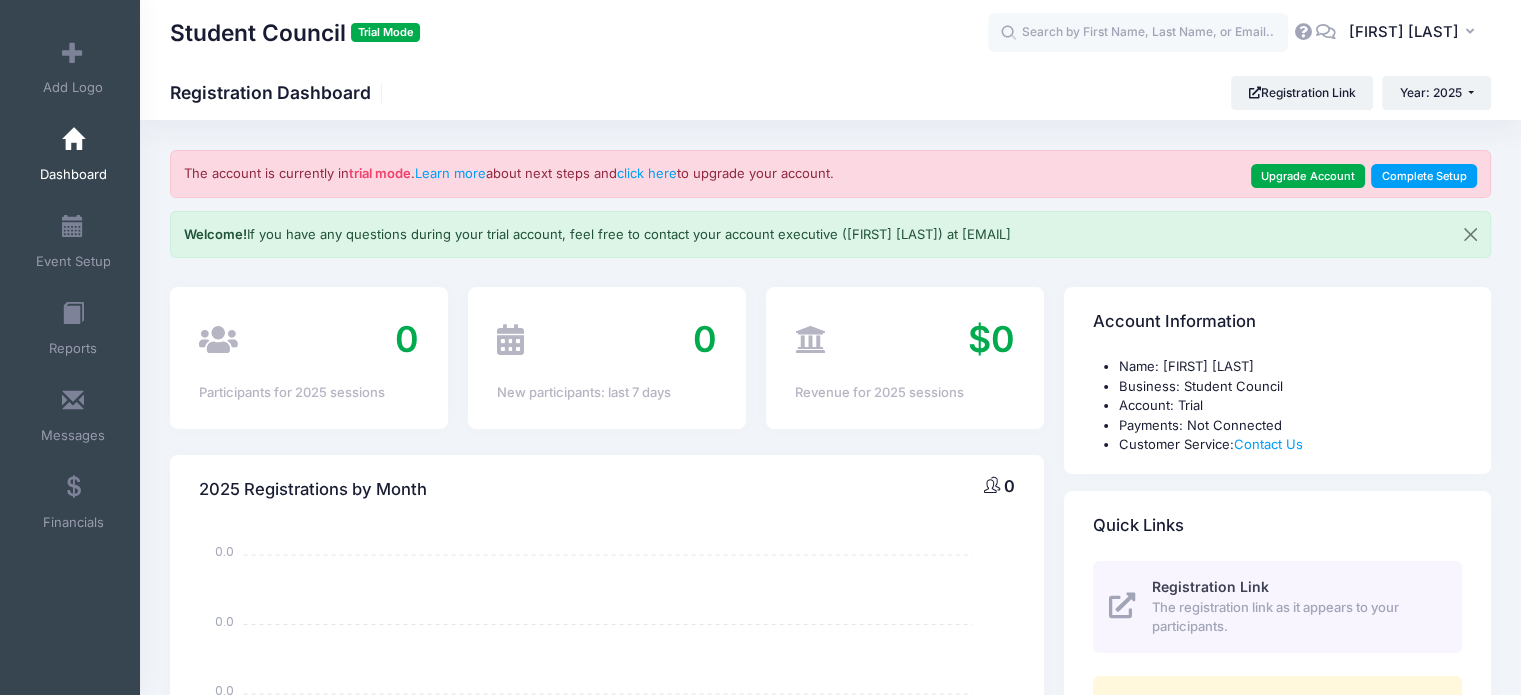 click at bounding box center (73, 140) 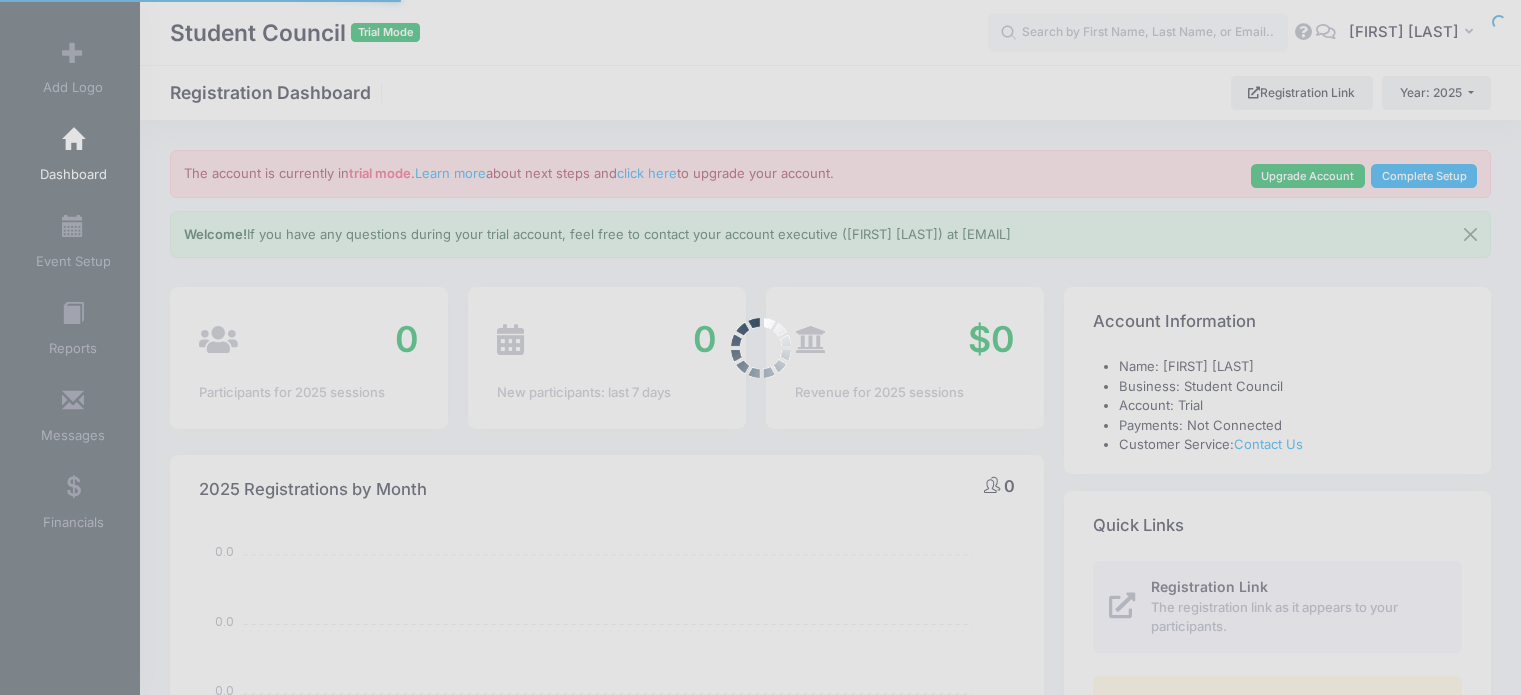 select 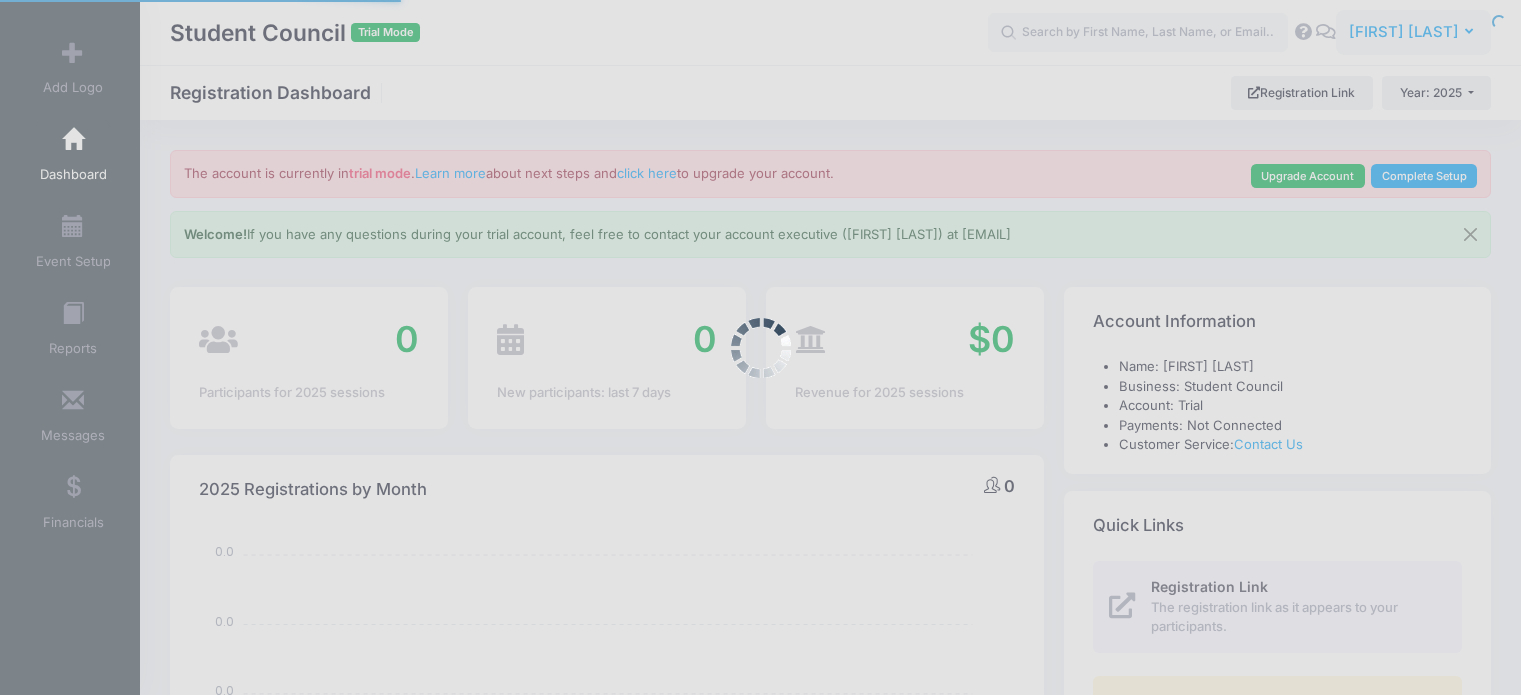 scroll, scrollTop: 0, scrollLeft: 0, axis: both 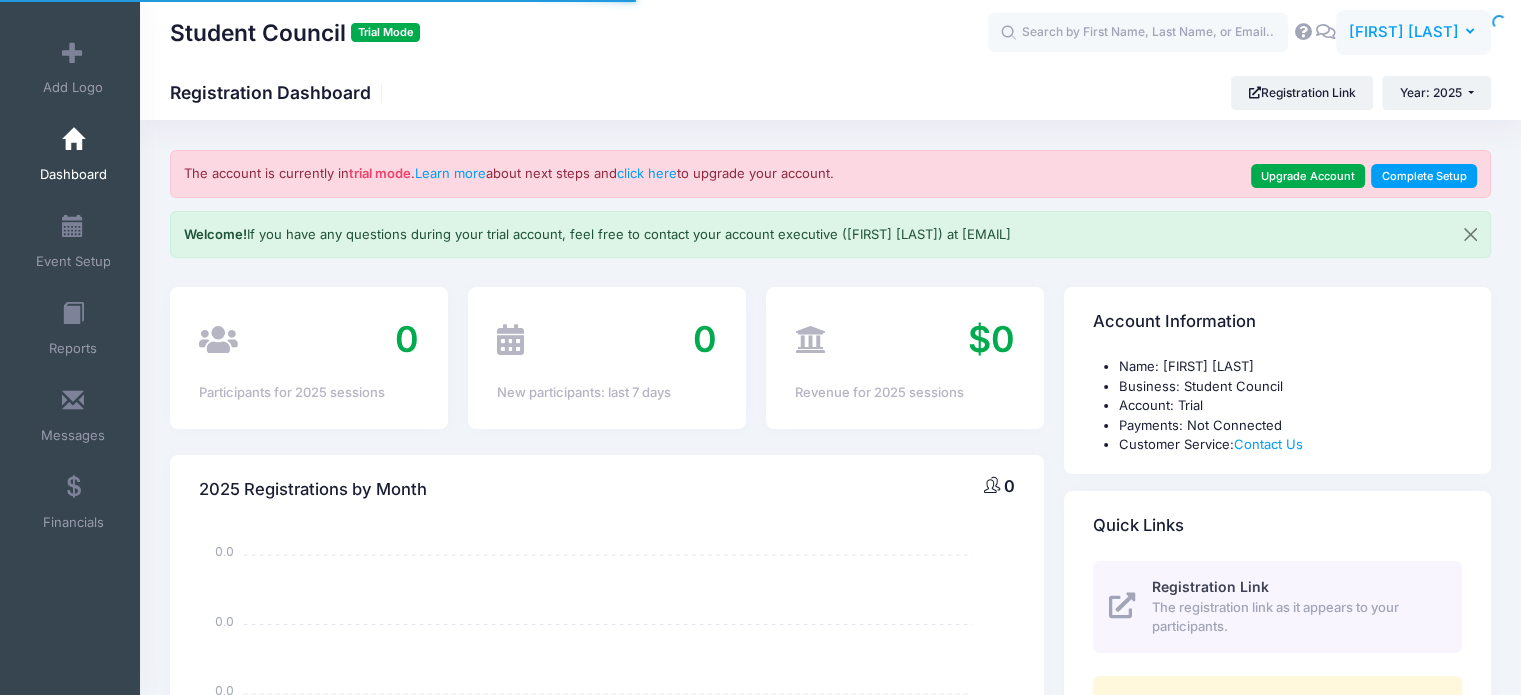 click on "[FIRST] [LAST]" at bounding box center (1404, 32) 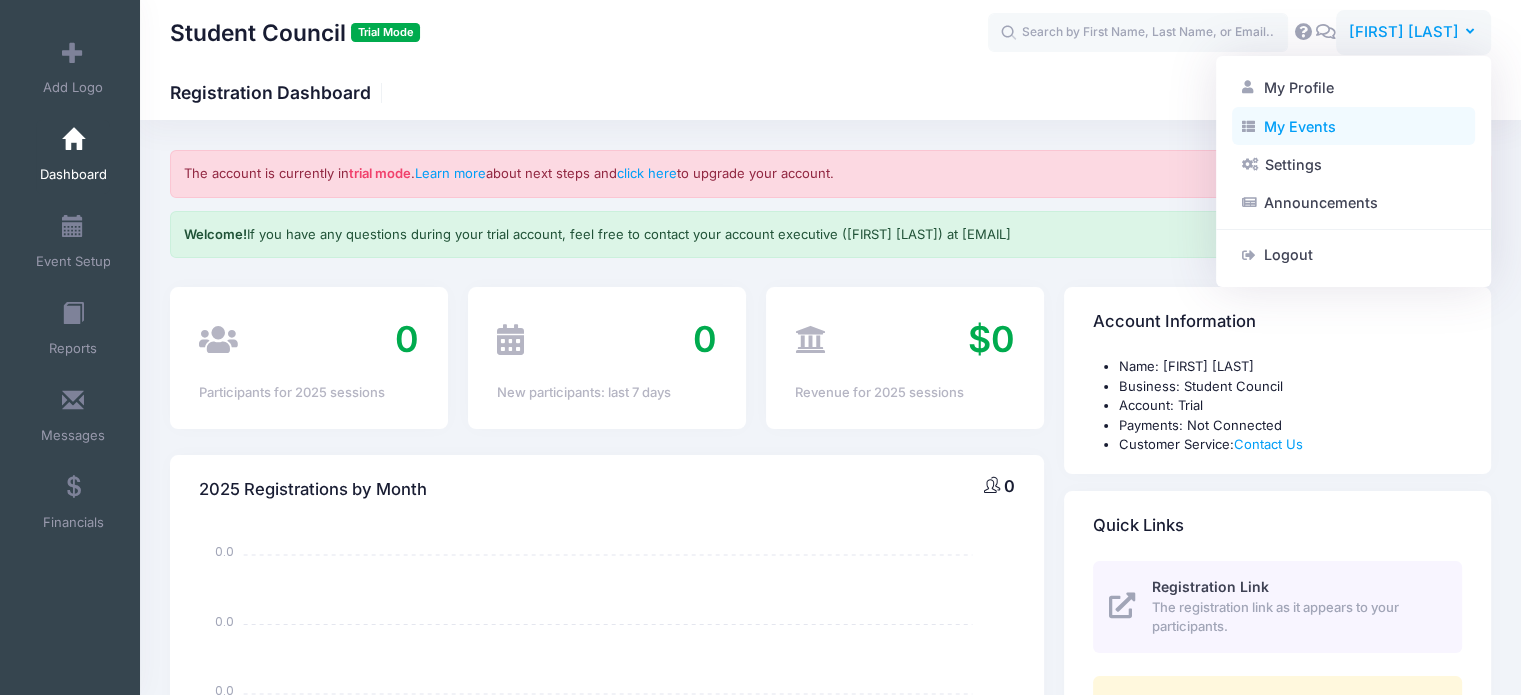 click on "My Events" at bounding box center (1353, 126) 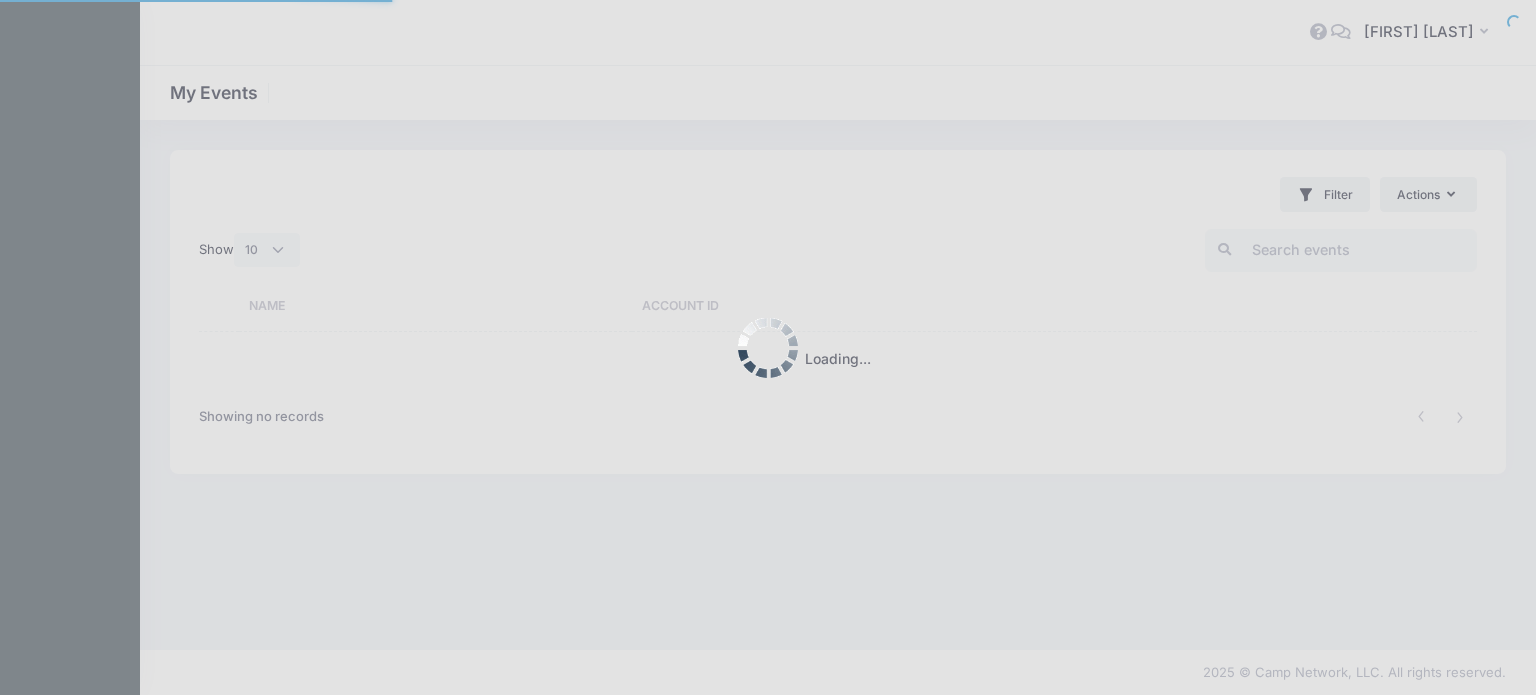 select on "10" 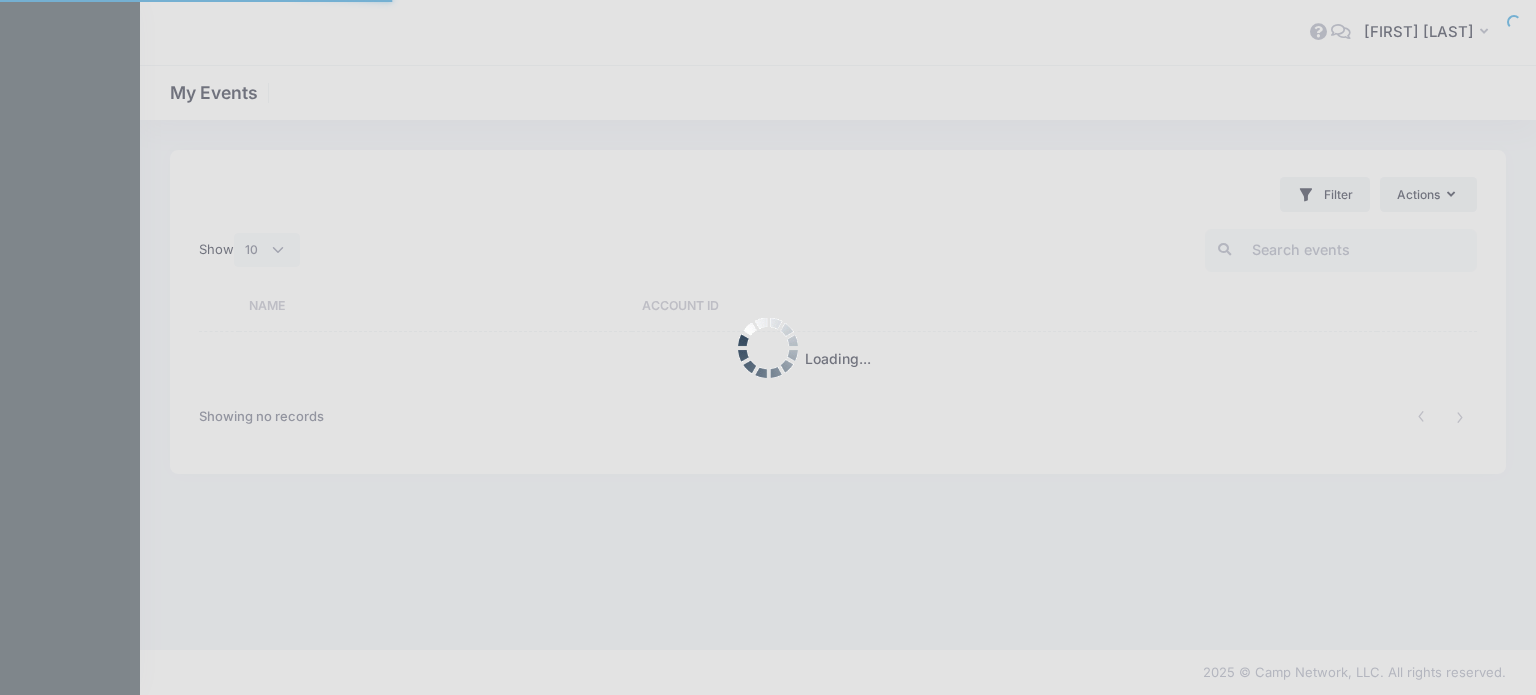 scroll, scrollTop: 0, scrollLeft: 0, axis: both 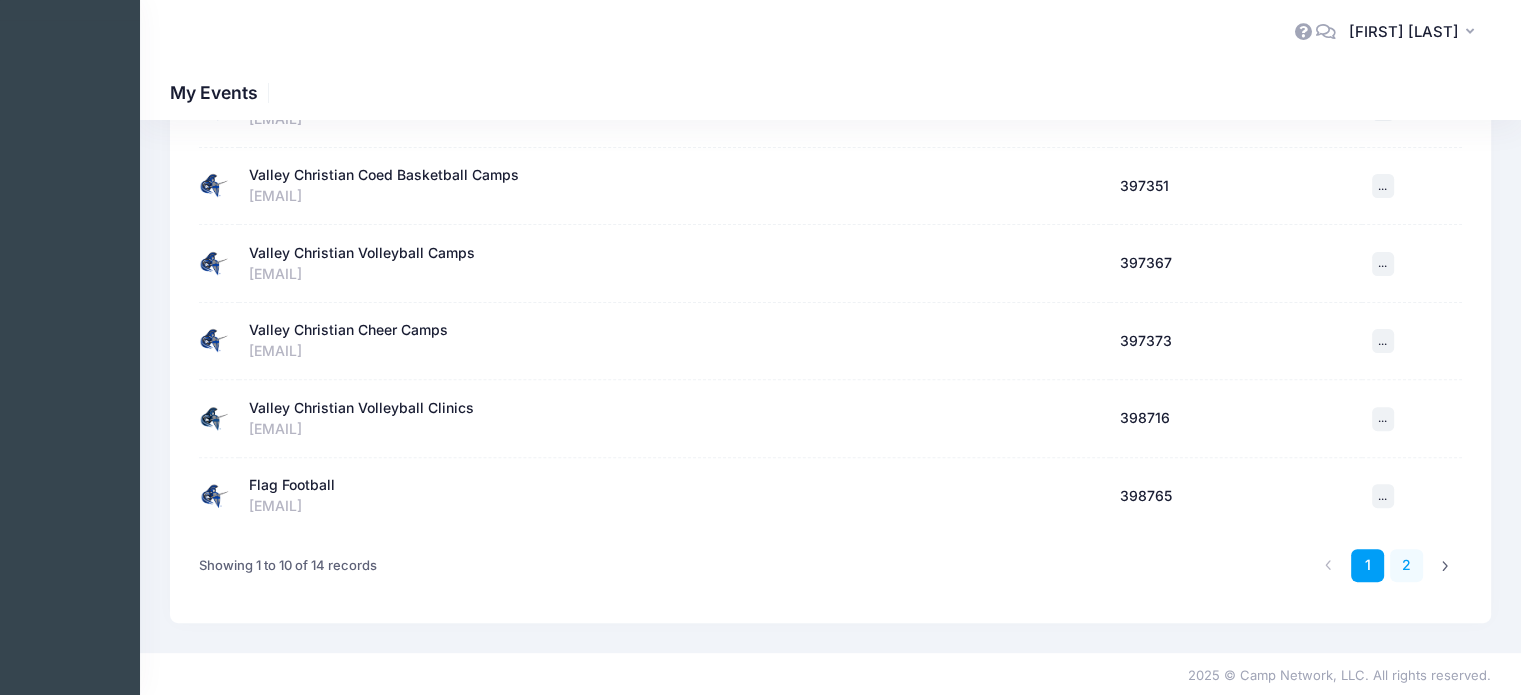 click on "2" at bounding box center (1406, 565) 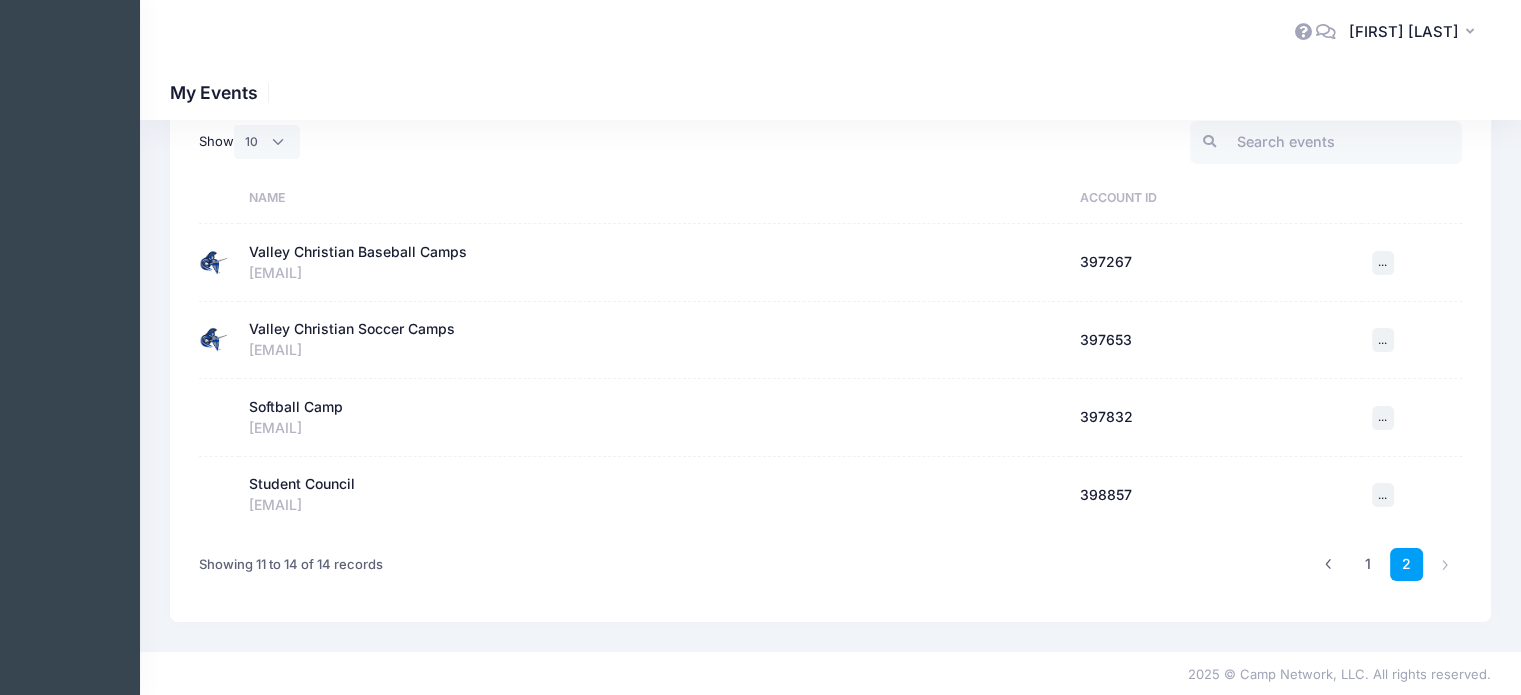 click on "Student Council" at bounding box center [302, 484] 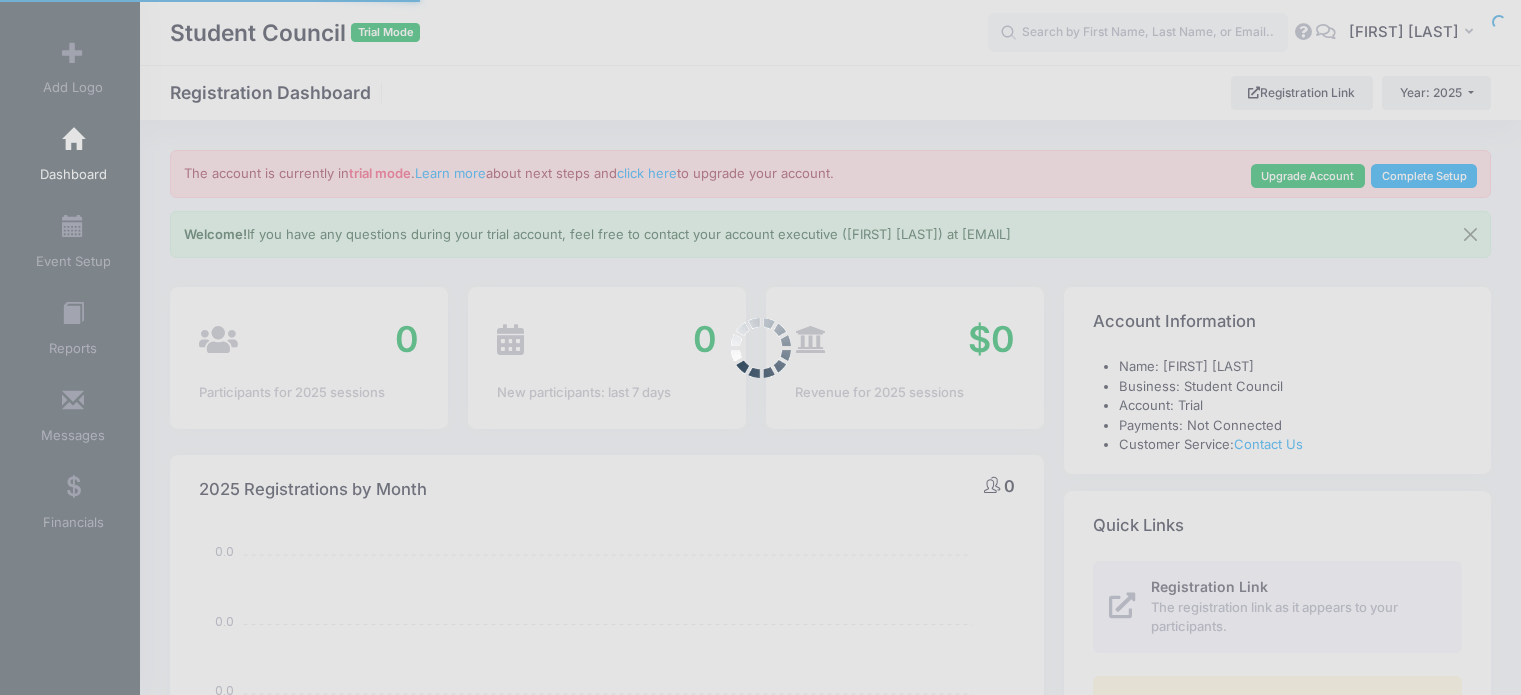 select 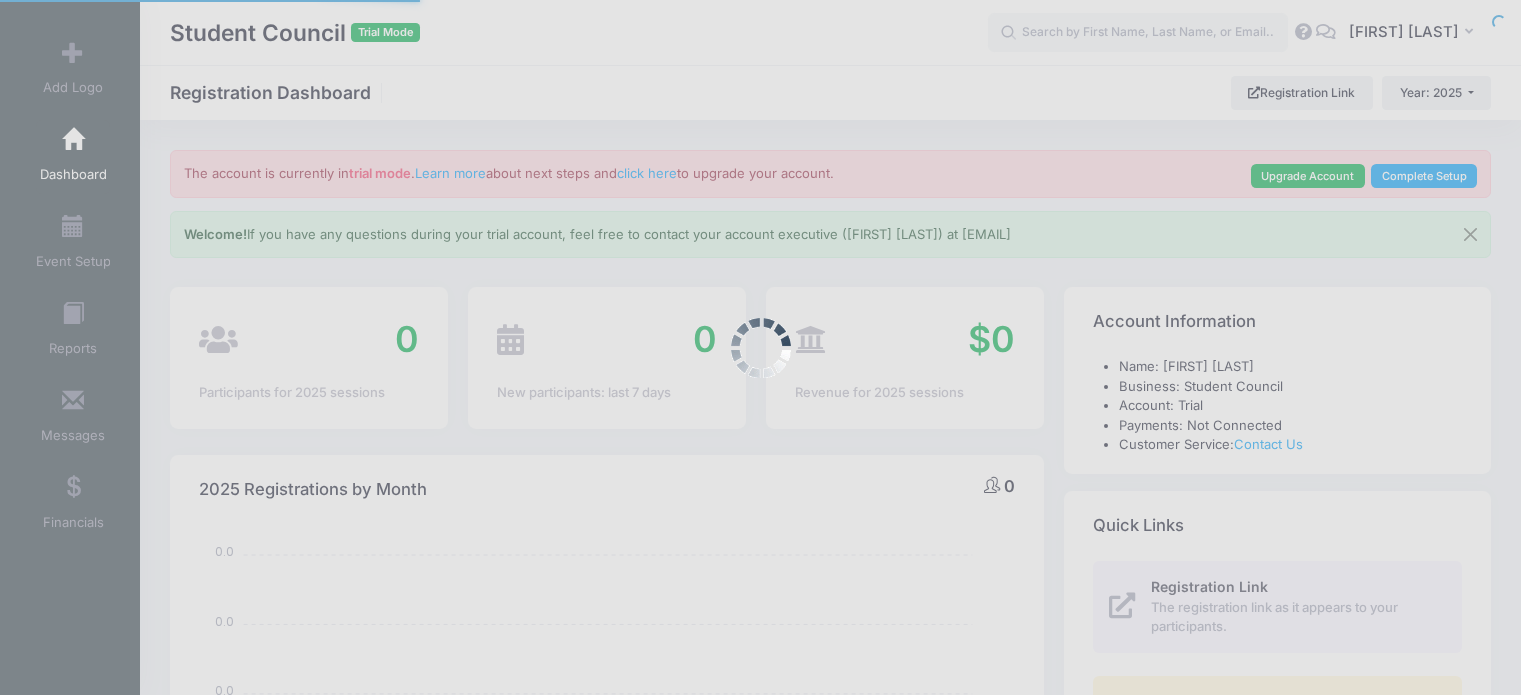 scroll, scrollTop: 0, scrollLeft: 0, axis: both 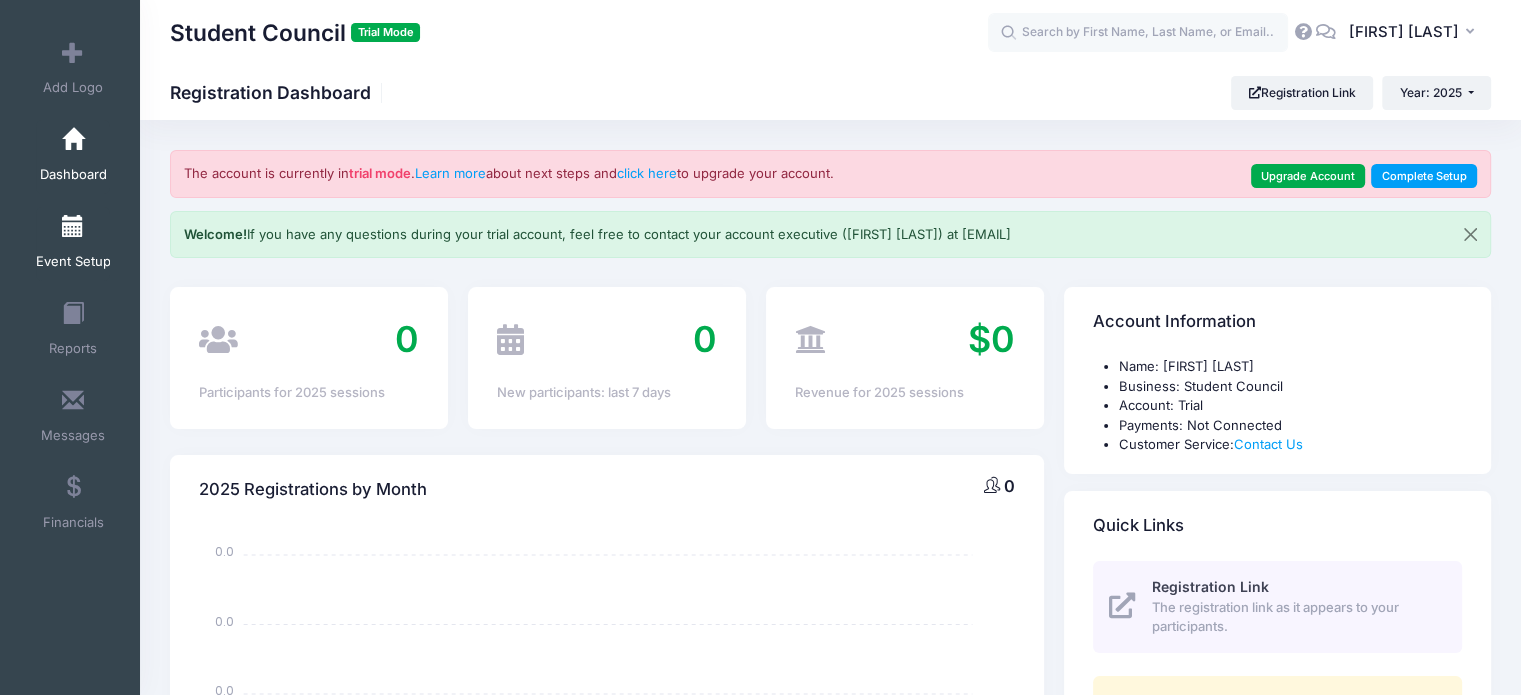click at bounding box center (73, 227) 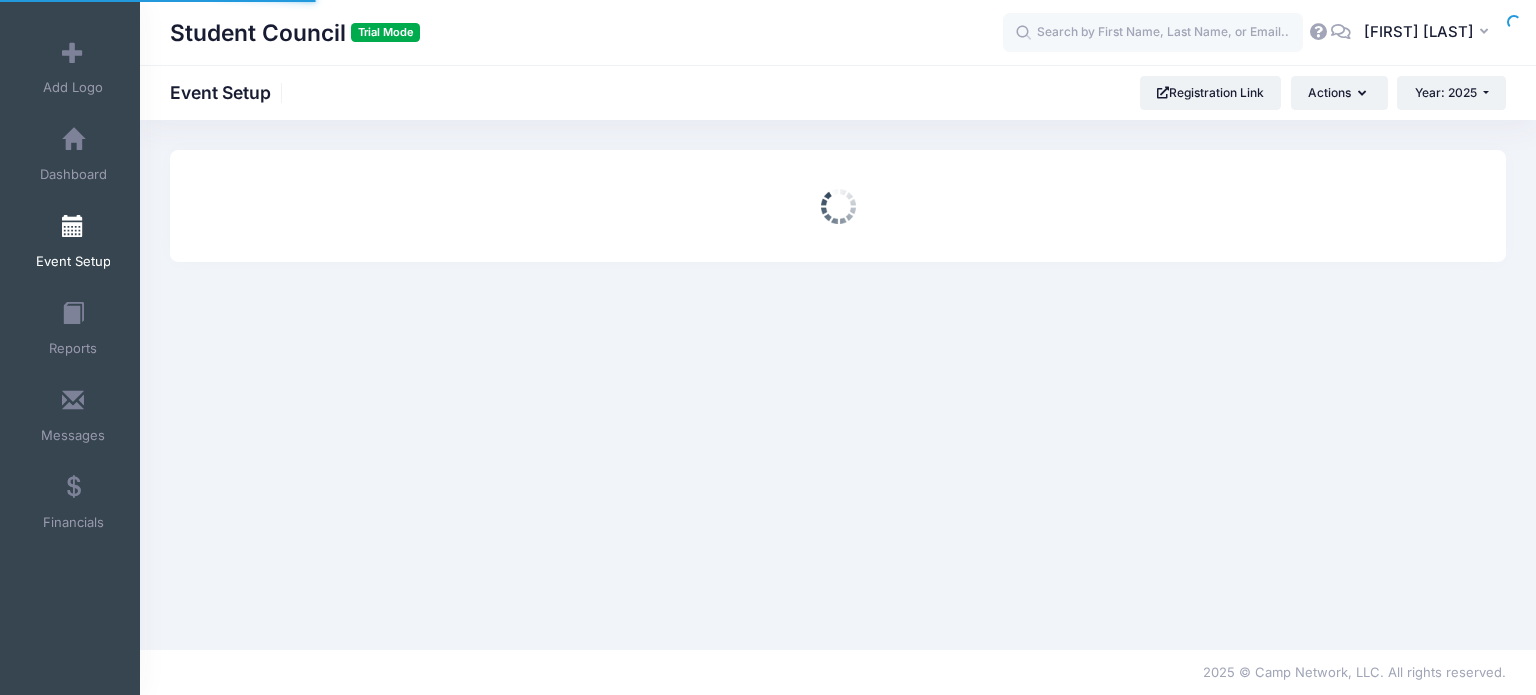 scroll, scrollTop: 0, scrollLeft: 0, axis: both 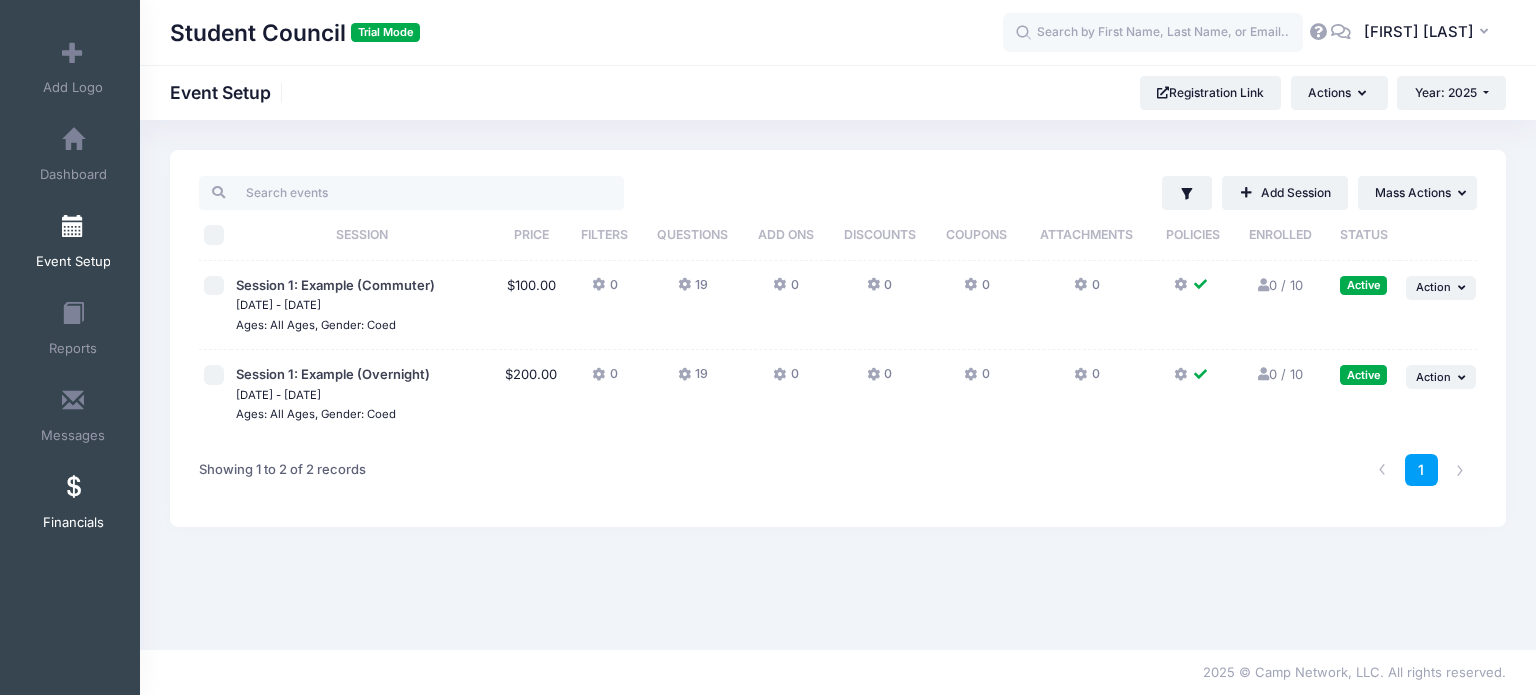 click at bounding box center (73, 488) 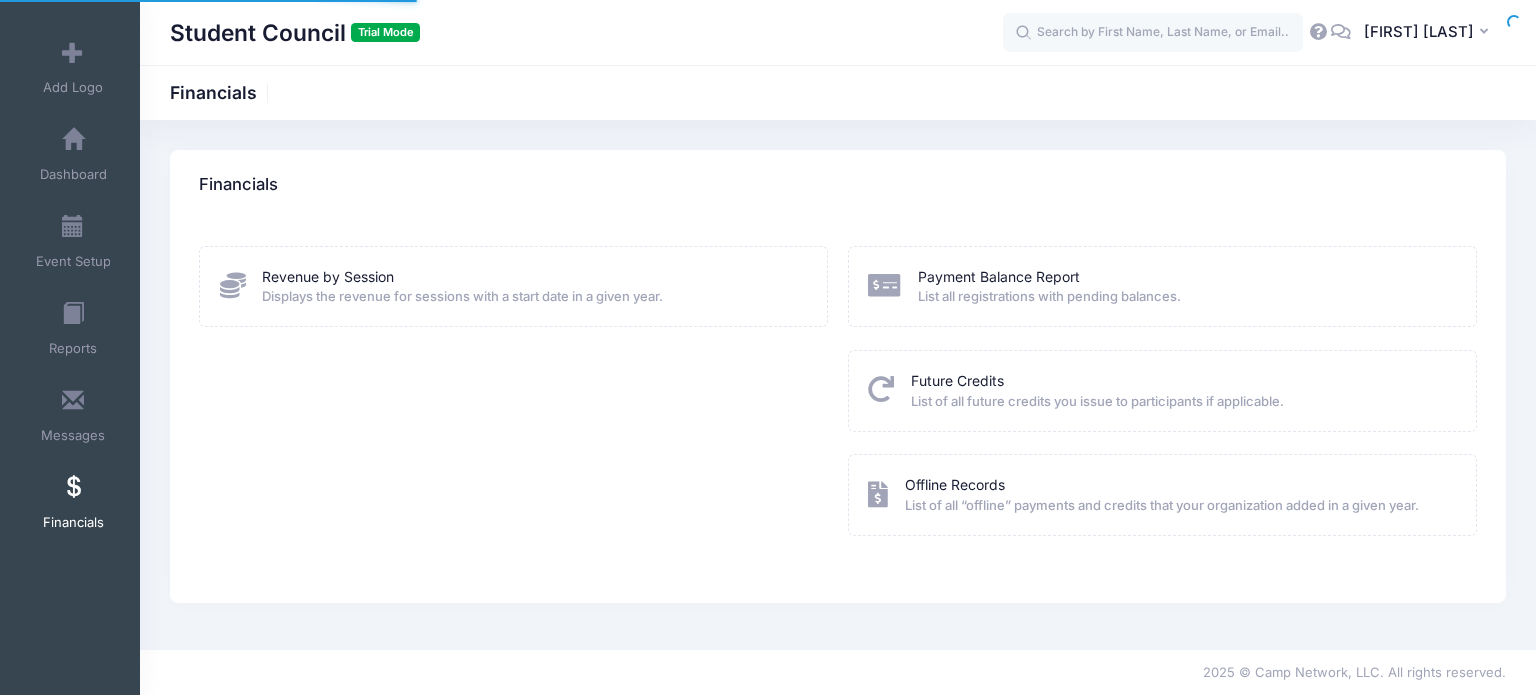 scroll, scrollTop: 0, scrollLeft: 0, axis: both 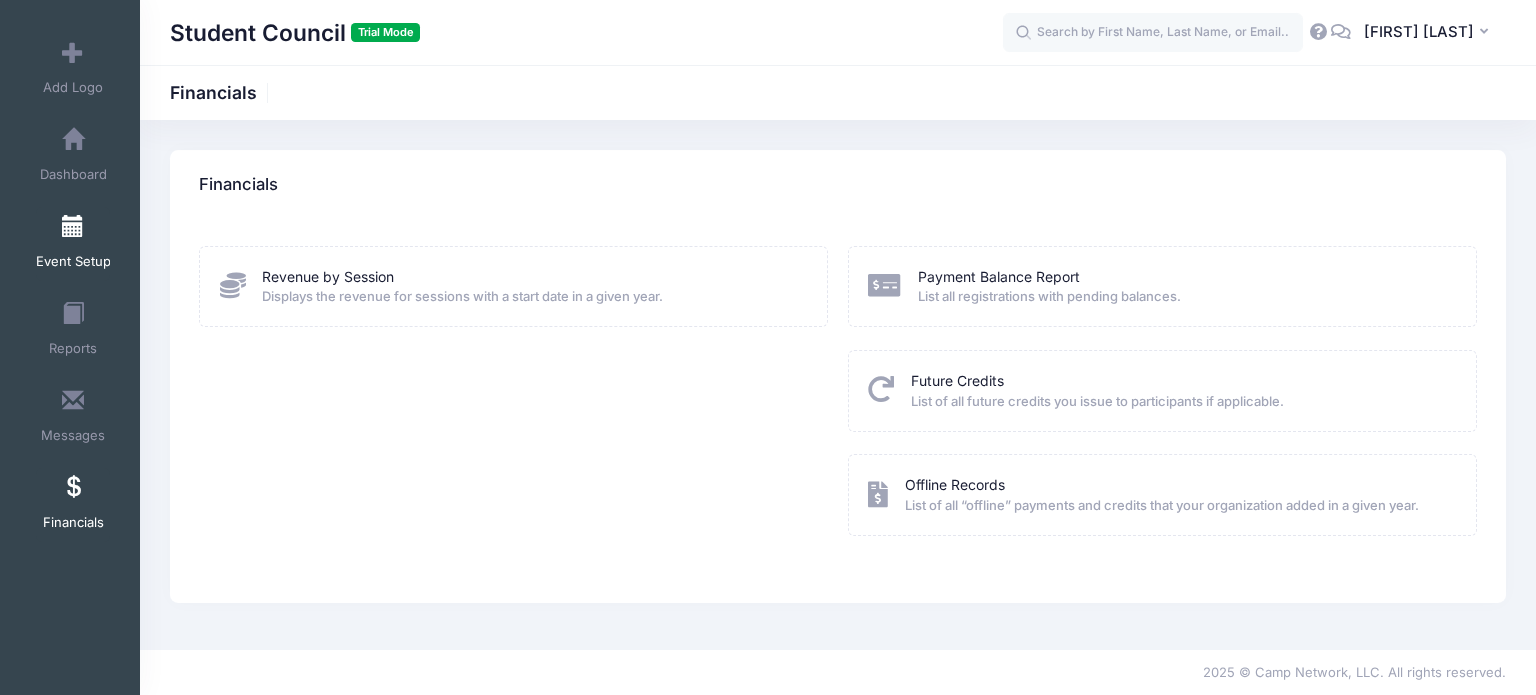click at bounding box center [73, 227] 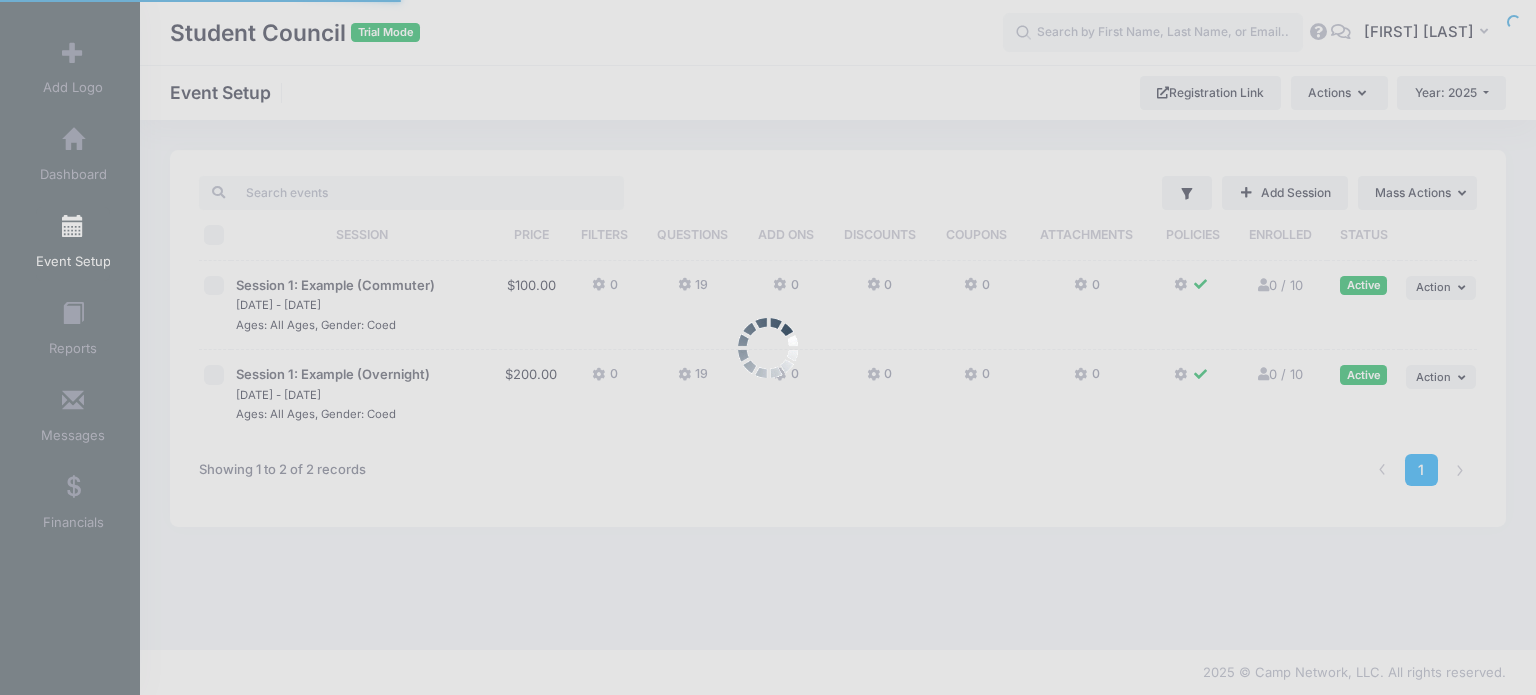 scroll, scrollTop: 0, scrollLeft: 0, axis: both 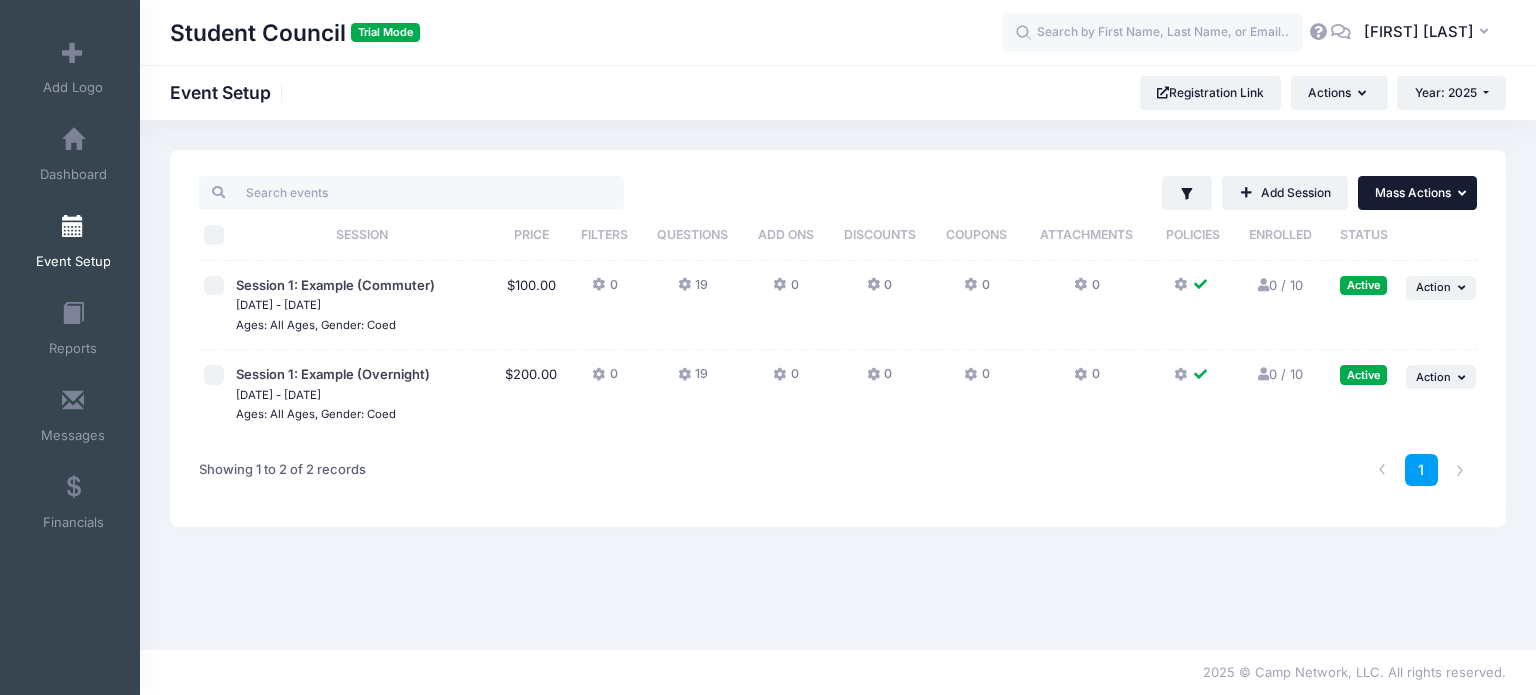 click at bounding box center (1464, 193) 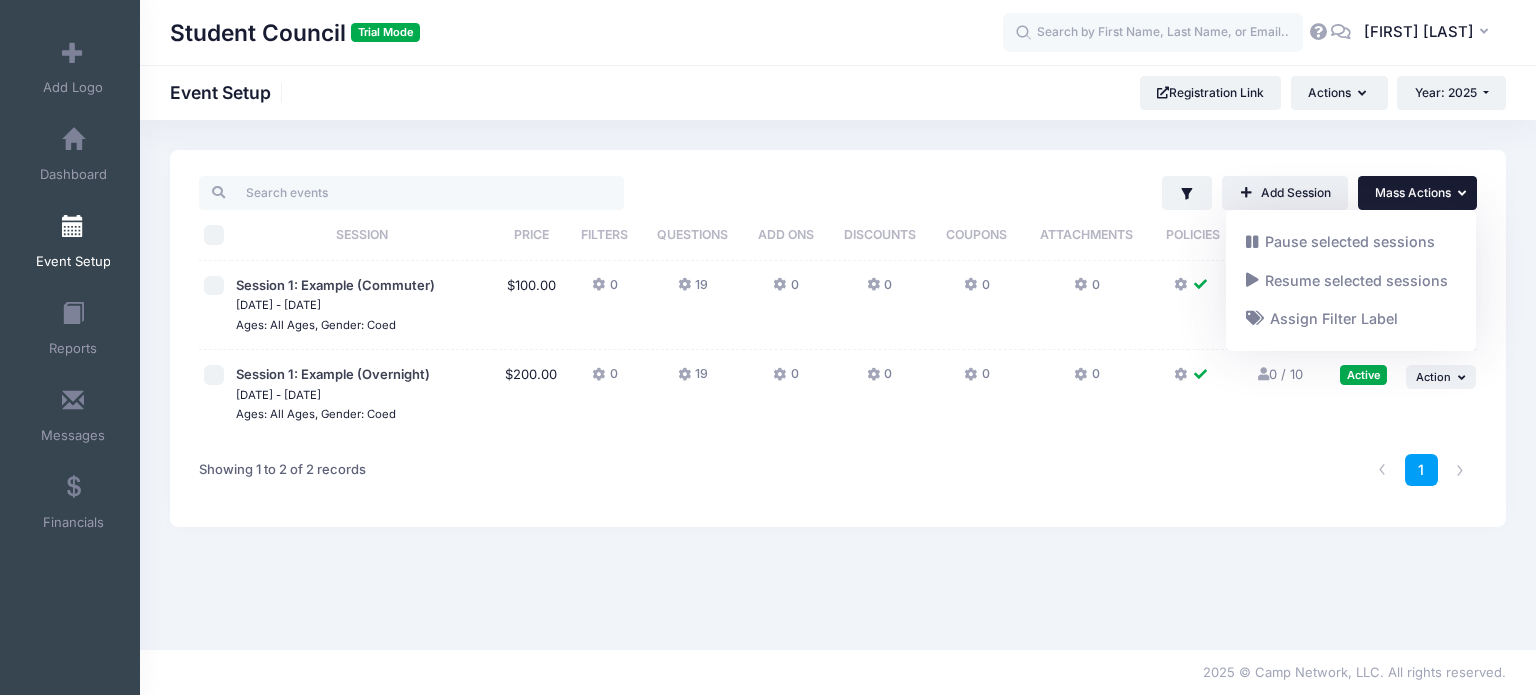click on "Mass Actions" at bounding box center [1413, 192] 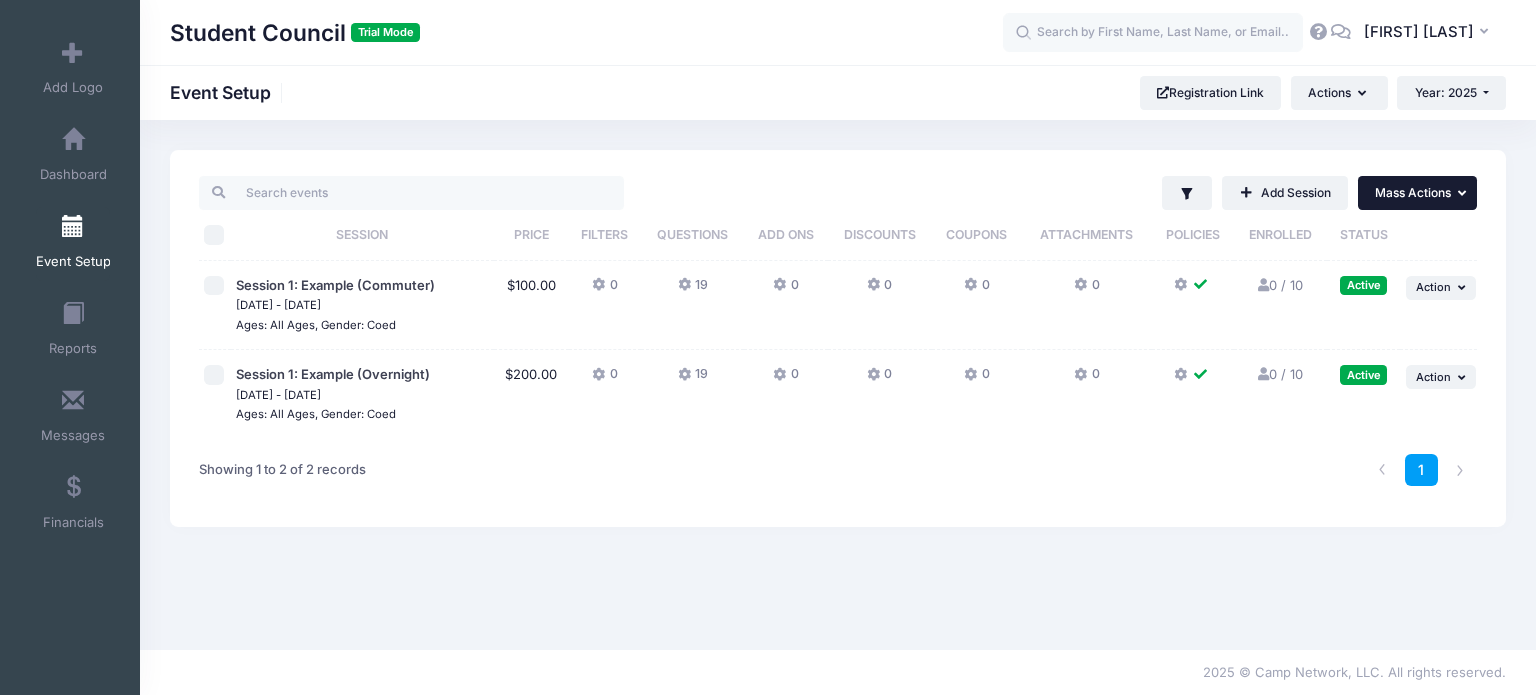 click on "Mass Actions" at bounding box center (1413, 192) 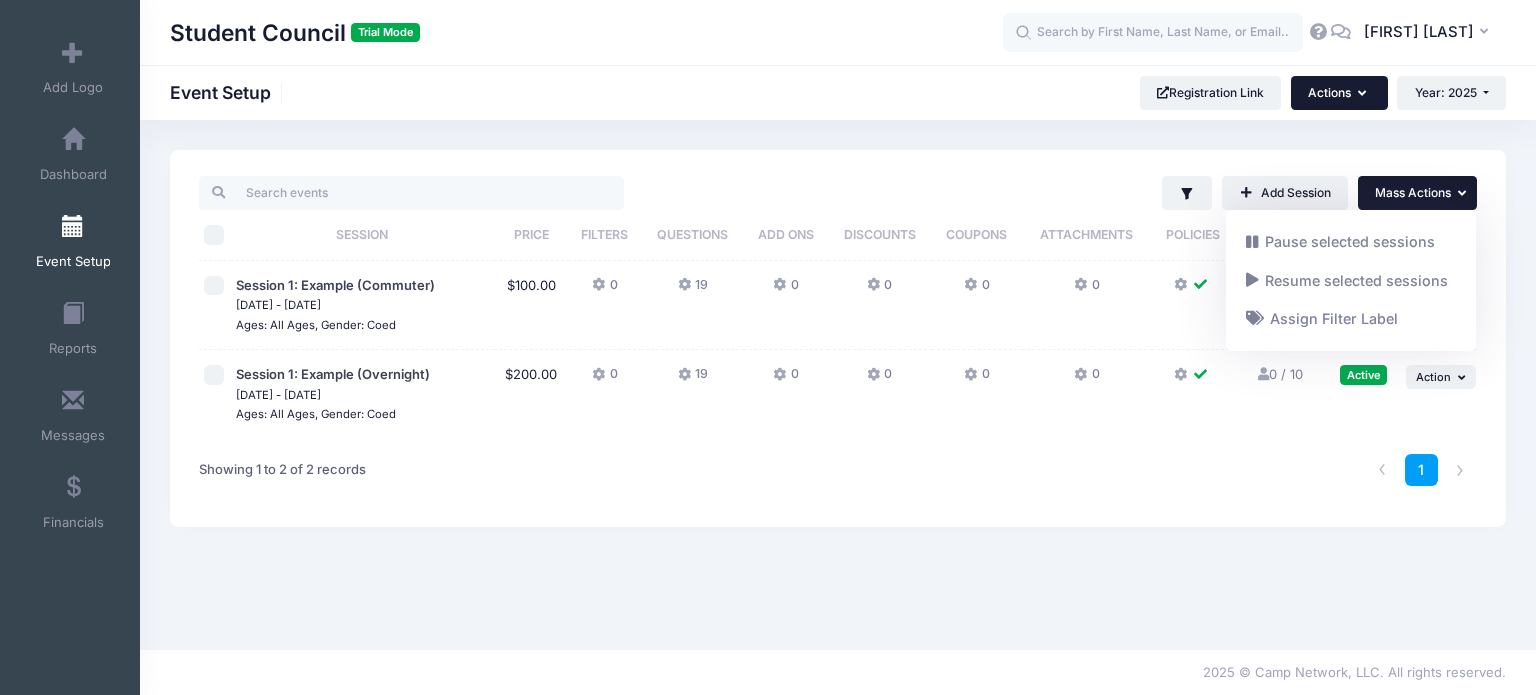 click on "Actions" at bounding box center (1339, 93) 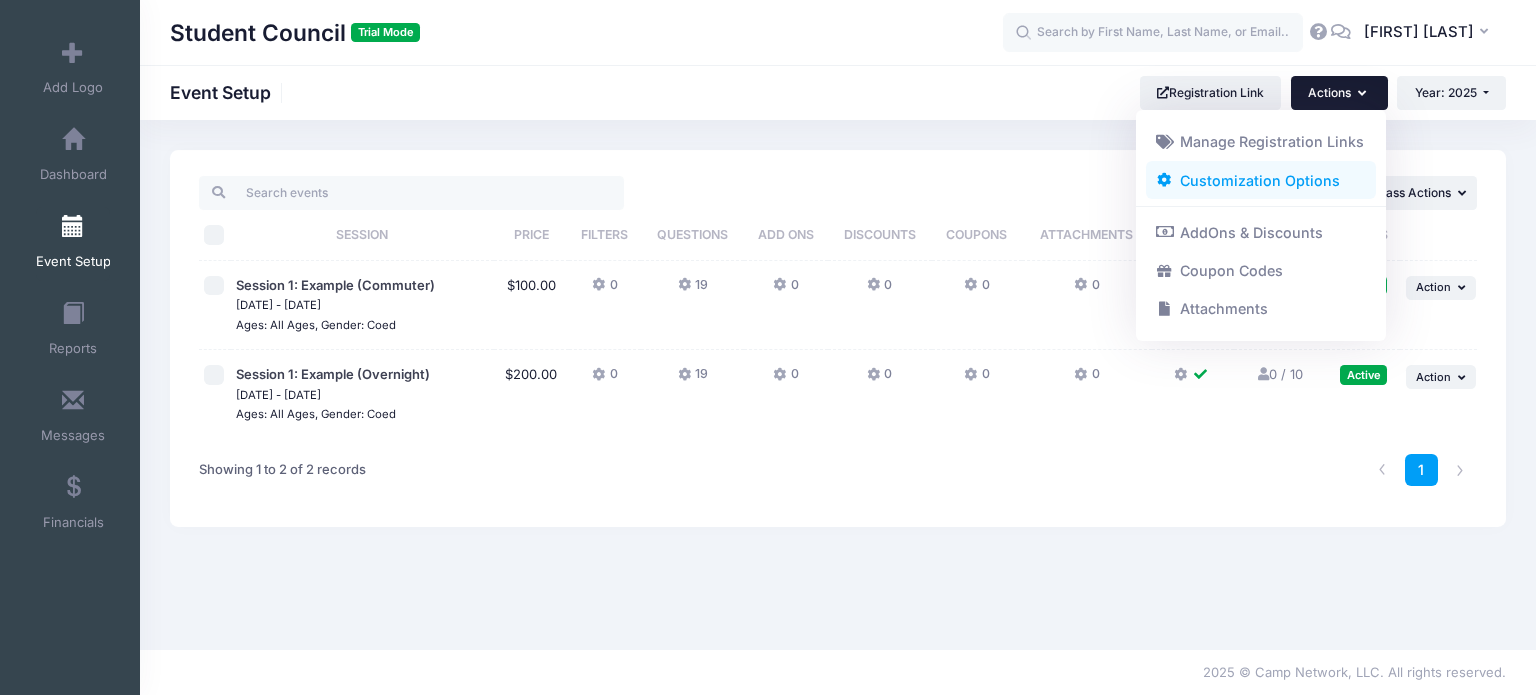 click on "Customization Options" at bounding box center [1261, 180] 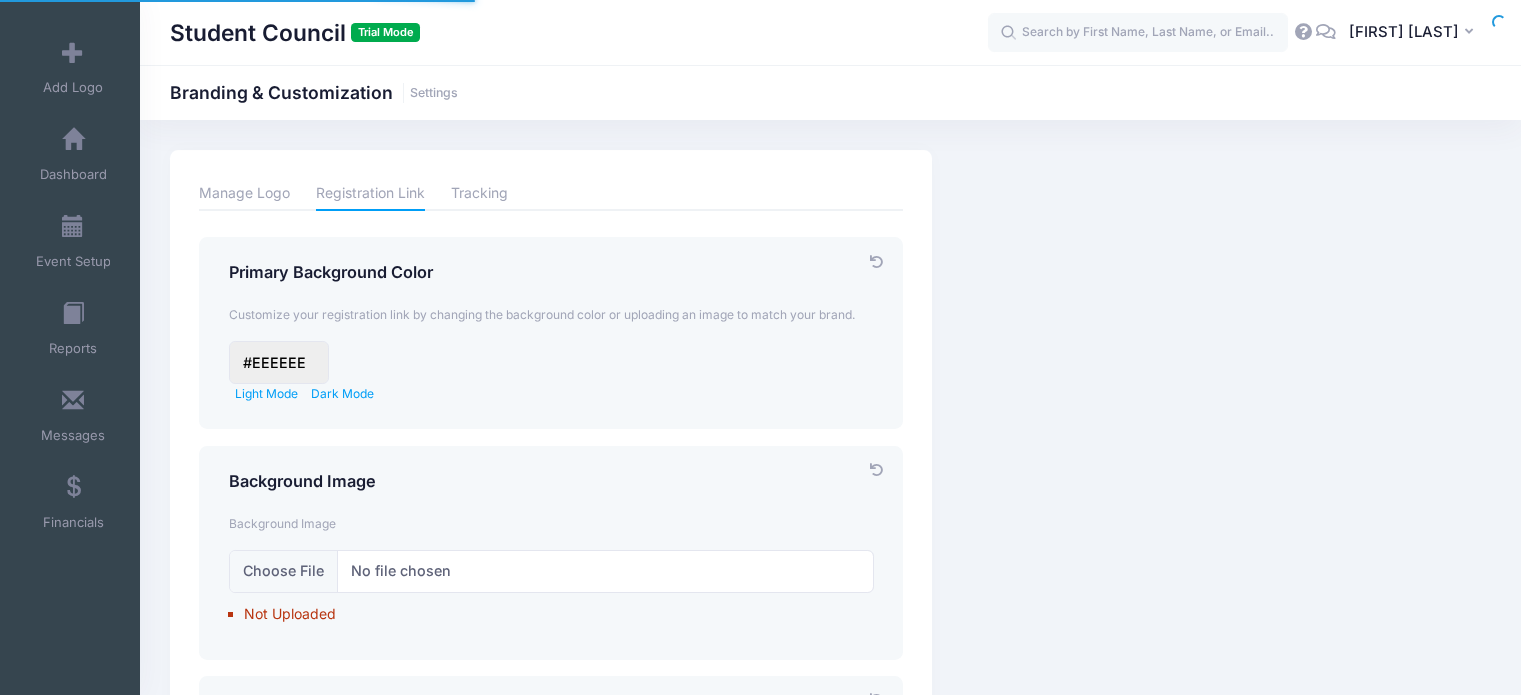 scroll, scrollTop: 0, scrollLeft: 0, axis: both 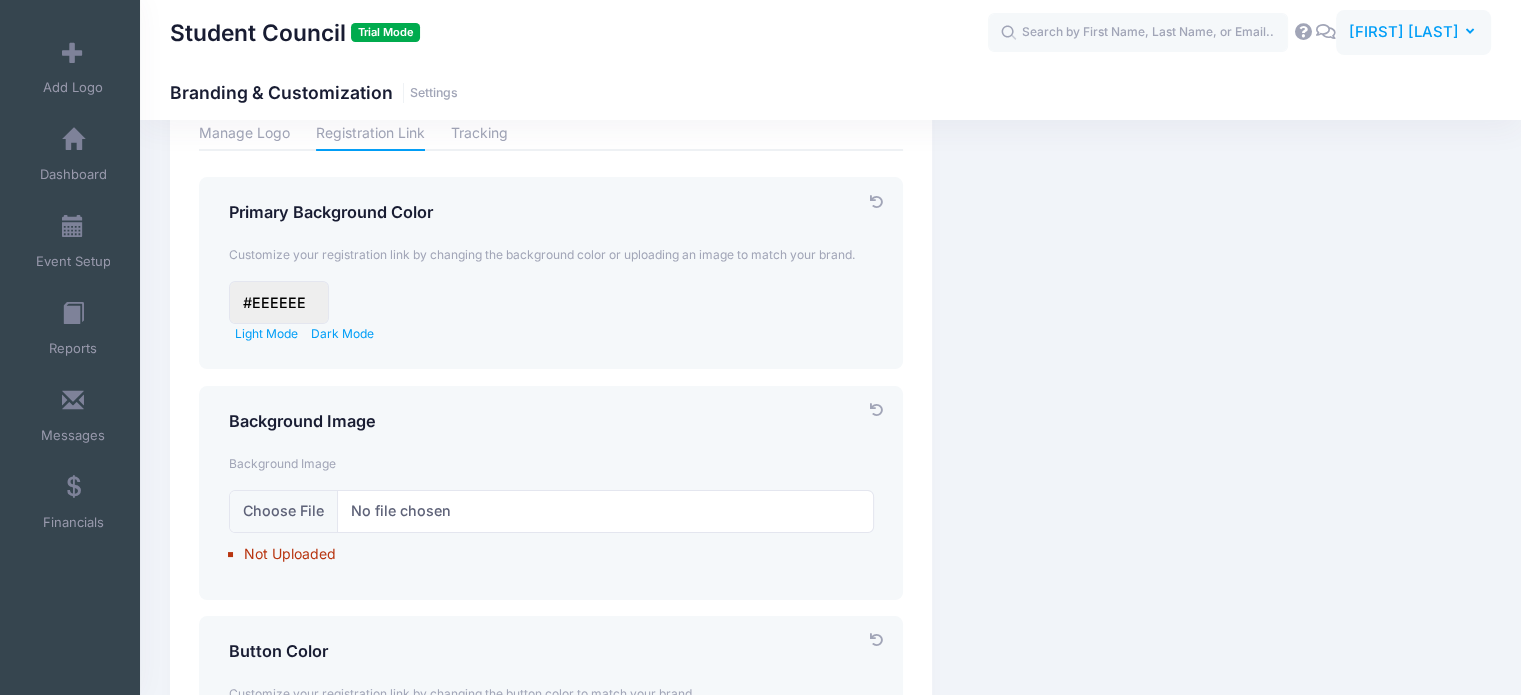 click on "[FIRST] [LAST]" at bounding box center [1404, 32] 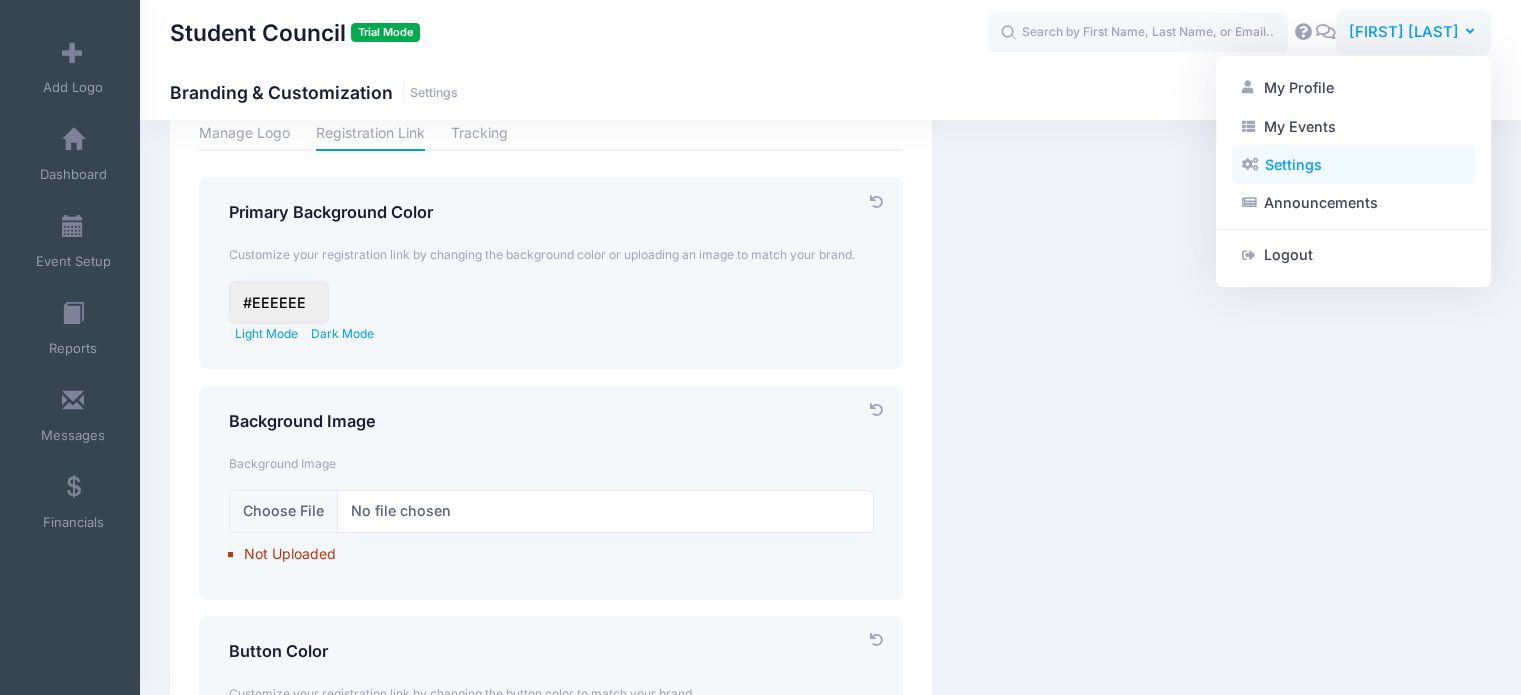 click on "Settings" at bounding box center (1353, 165) 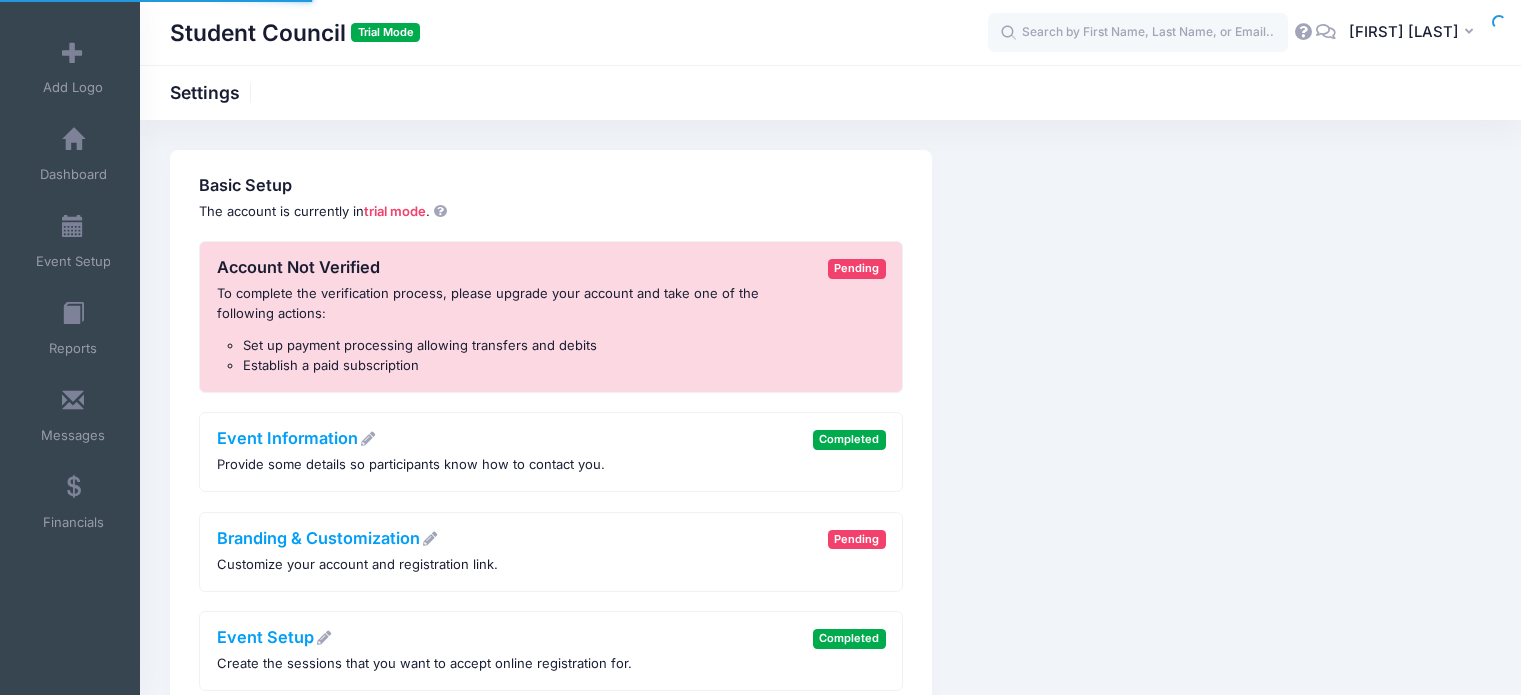 scroll, scrollTop: 0, scrollLeft: 0, axis: both 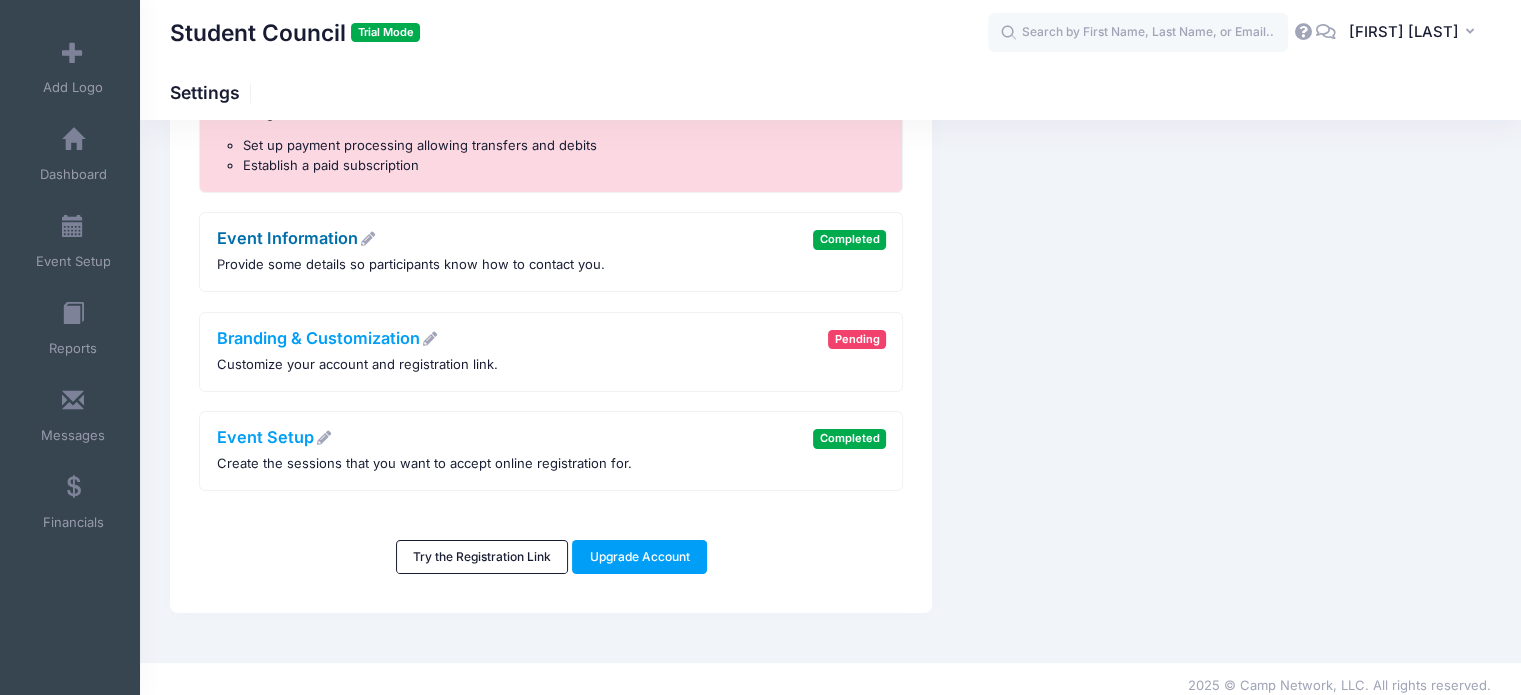 click at bounding box center (368, 239) 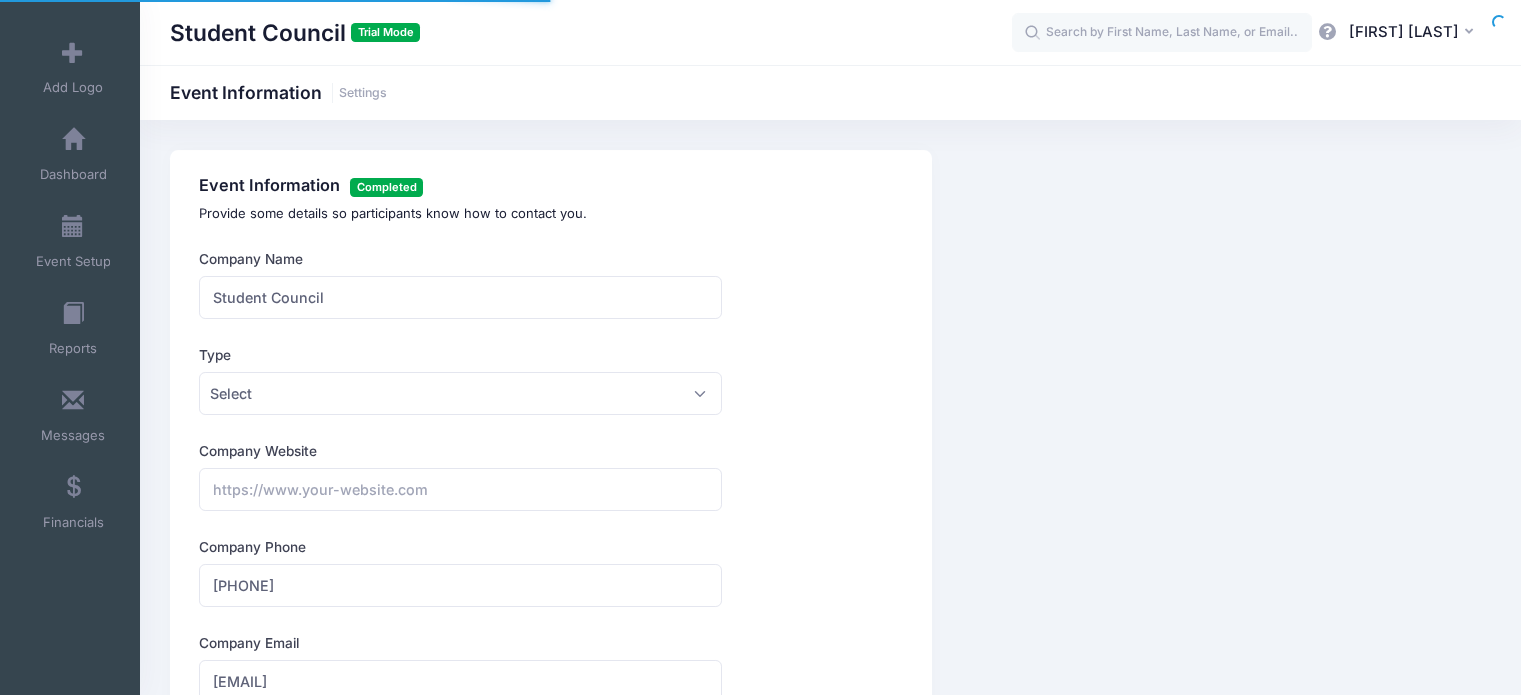 scroll, scrollTop: 0, scrollLeft: 0, axis: both 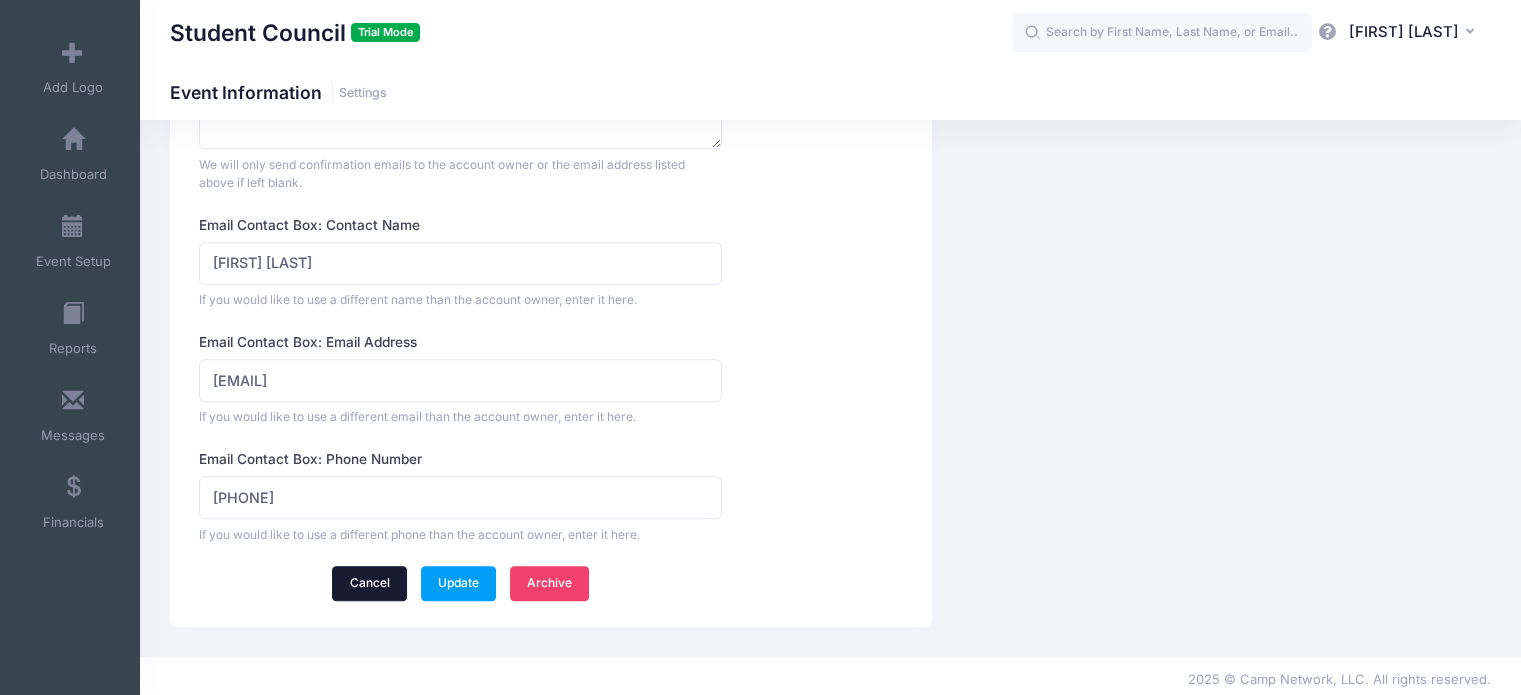 click on "Cancel" at bounding box center [369, 583] 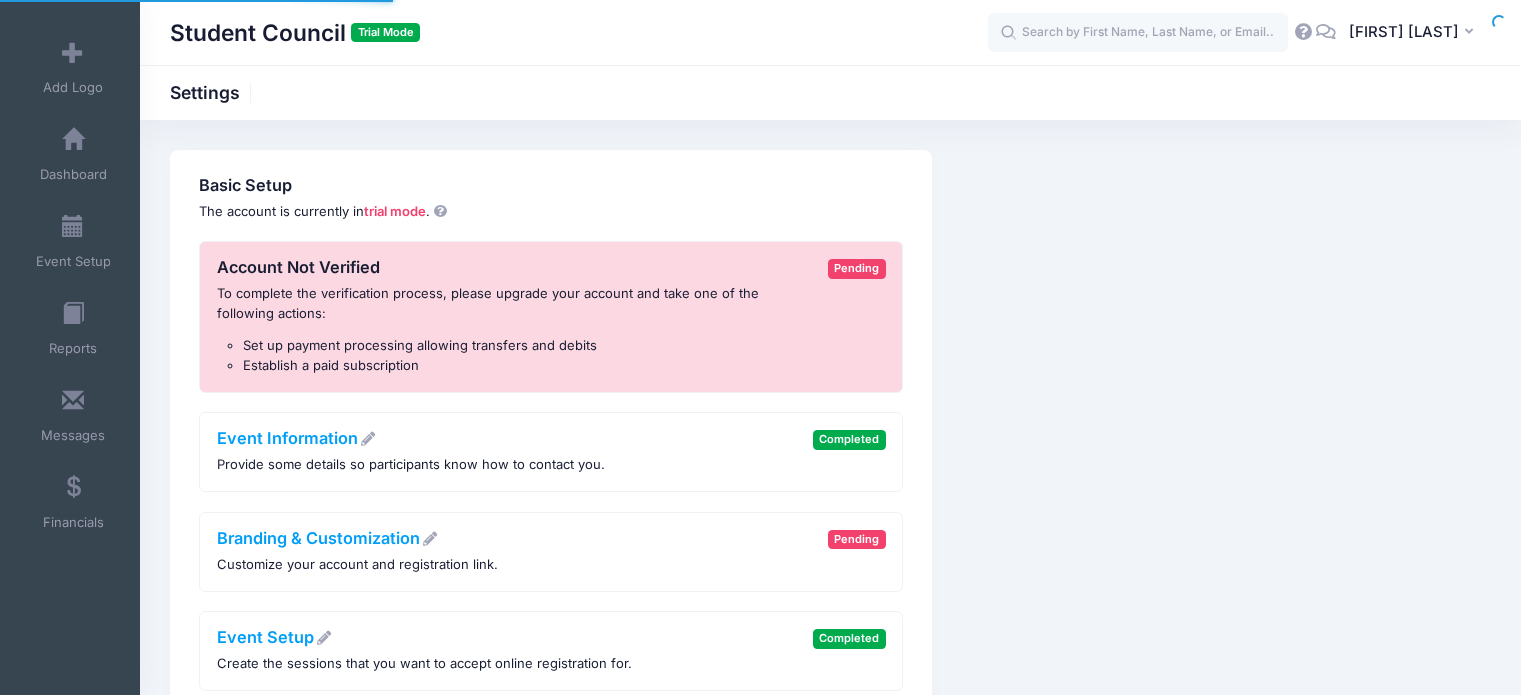 scroll, scrollTop: 0, scrollLeft: 0, axis: both 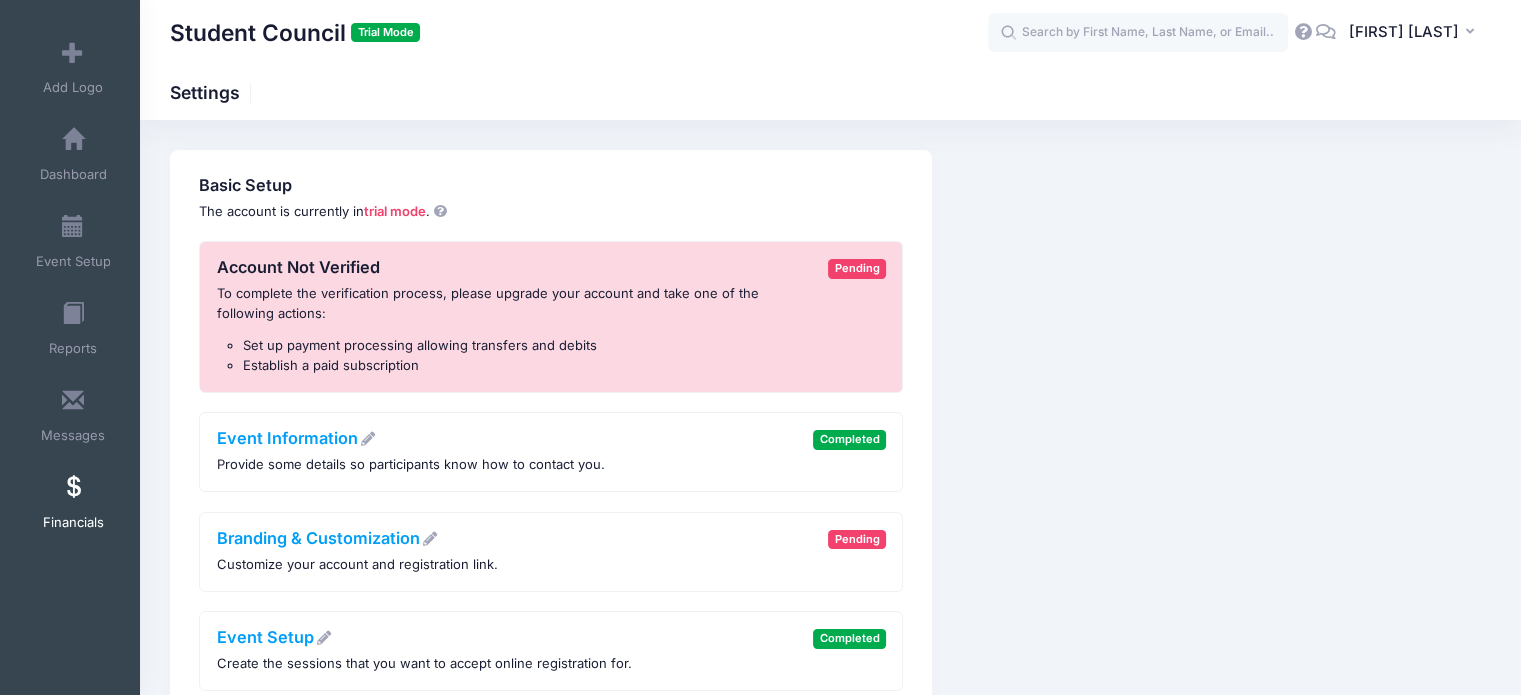 click at bounding box center [73, 488] 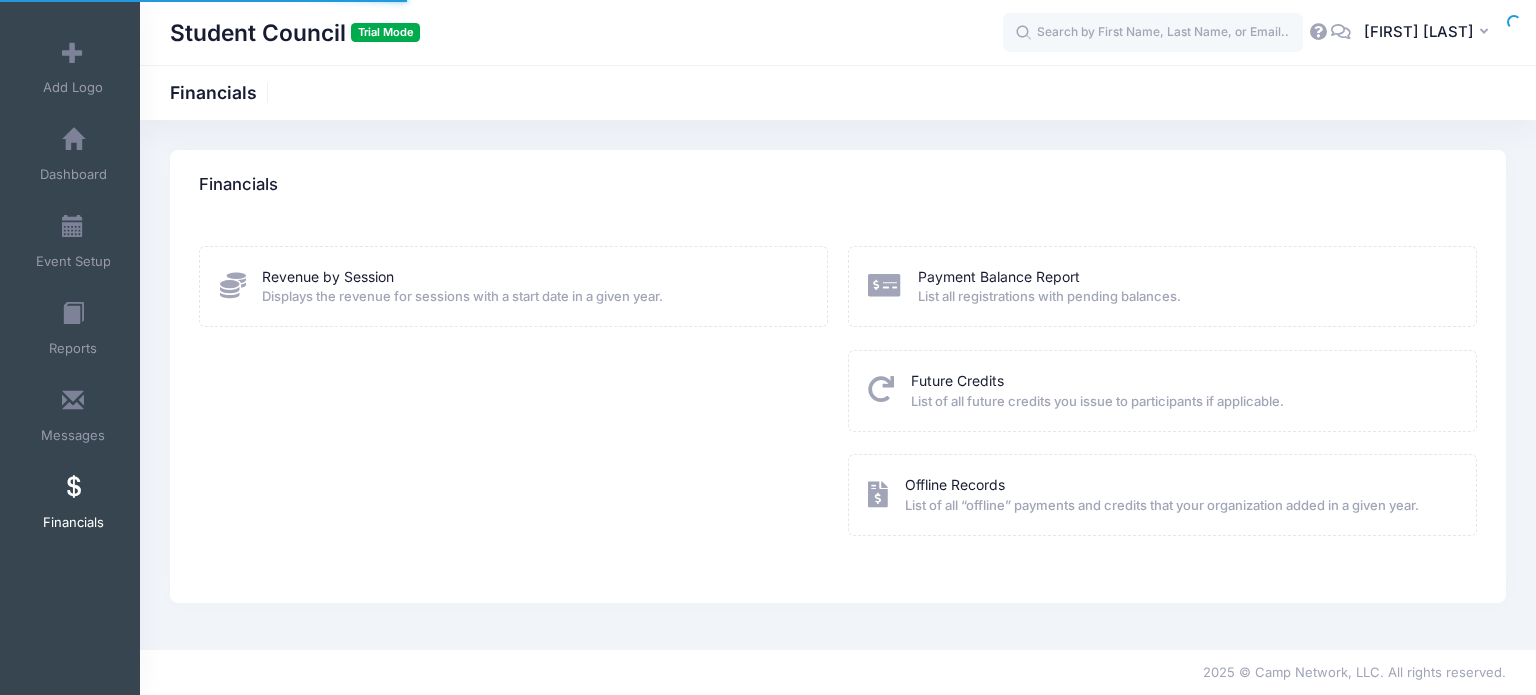 scroll, scrollTop: 0, scrollLeft: 0, axis: both 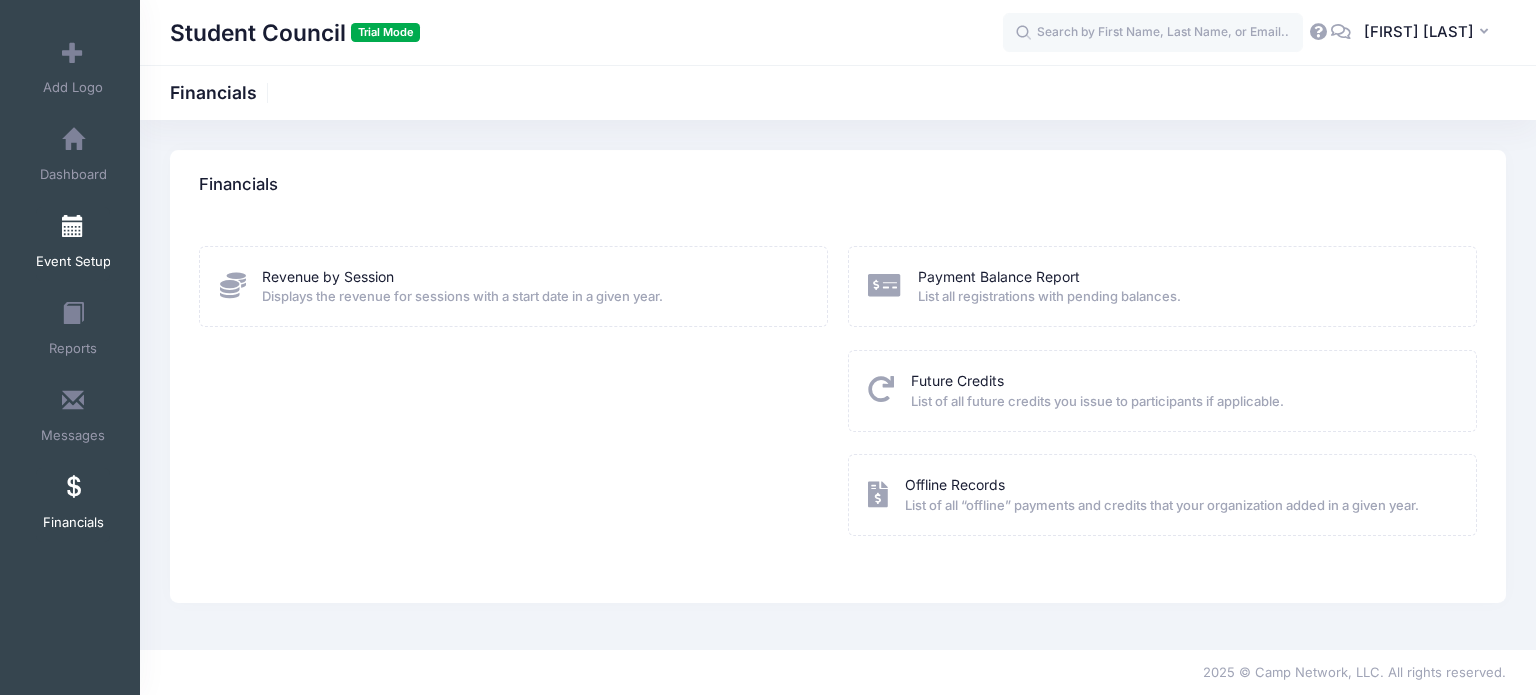 click at bounding box center [73, 227] 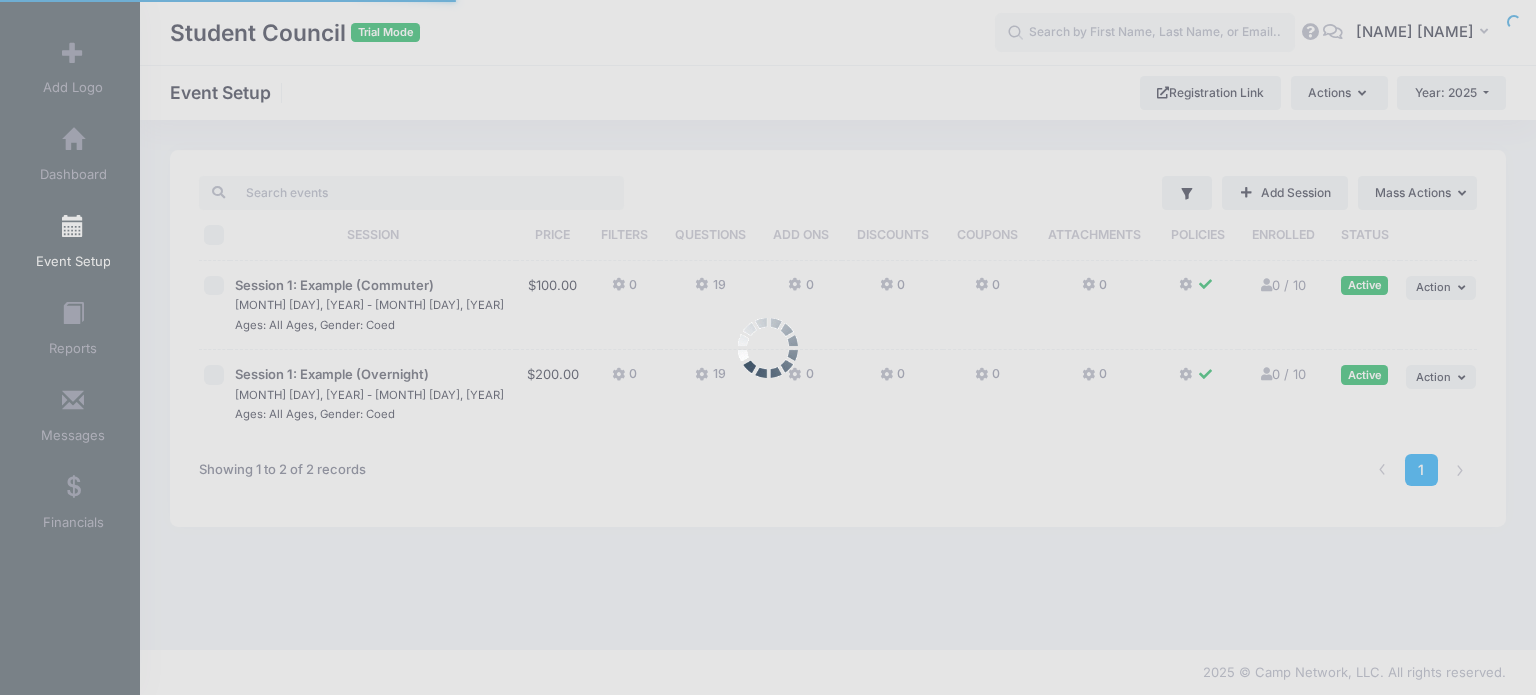 scroll, scrollTop: 0, scrollLeft: 0, axis: both 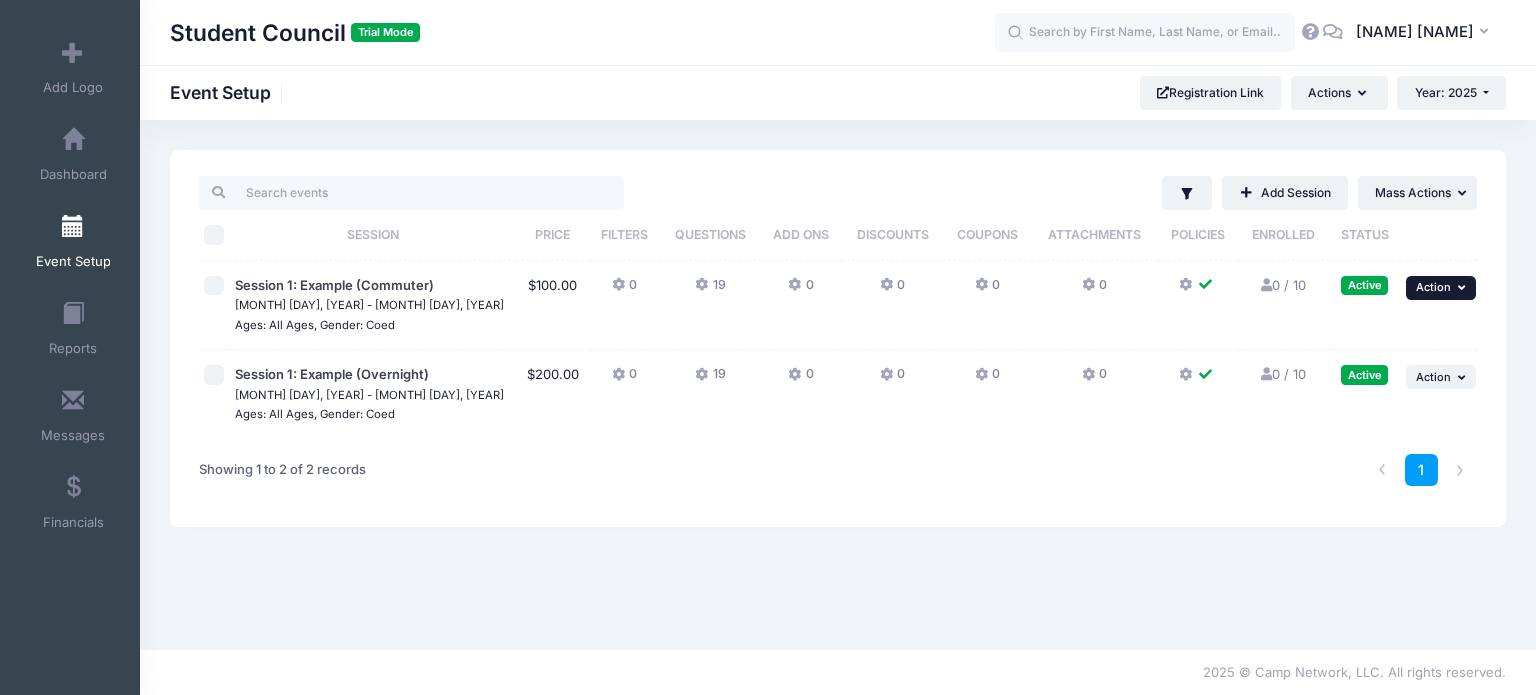 click at bounding box center [1464, 287] 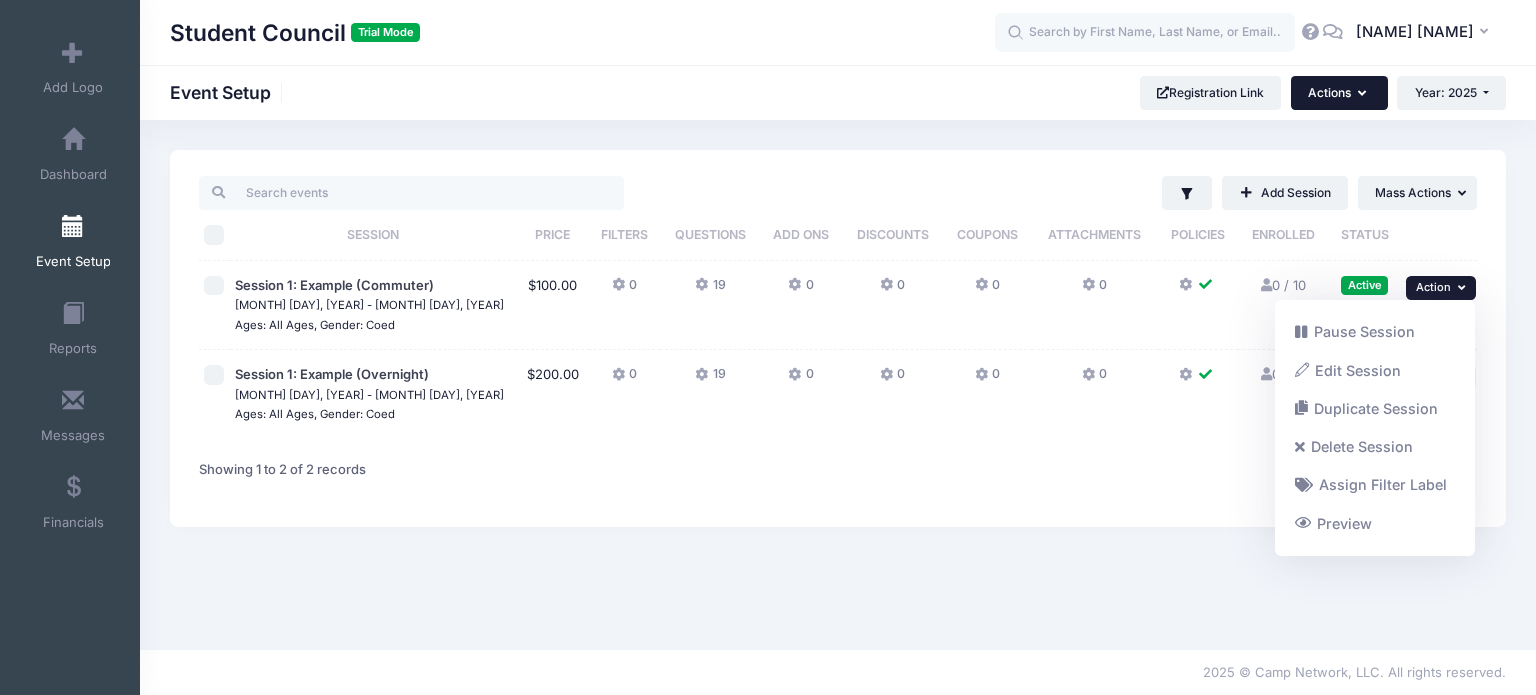 click on "Actions" at bounding box center [1339, 93] 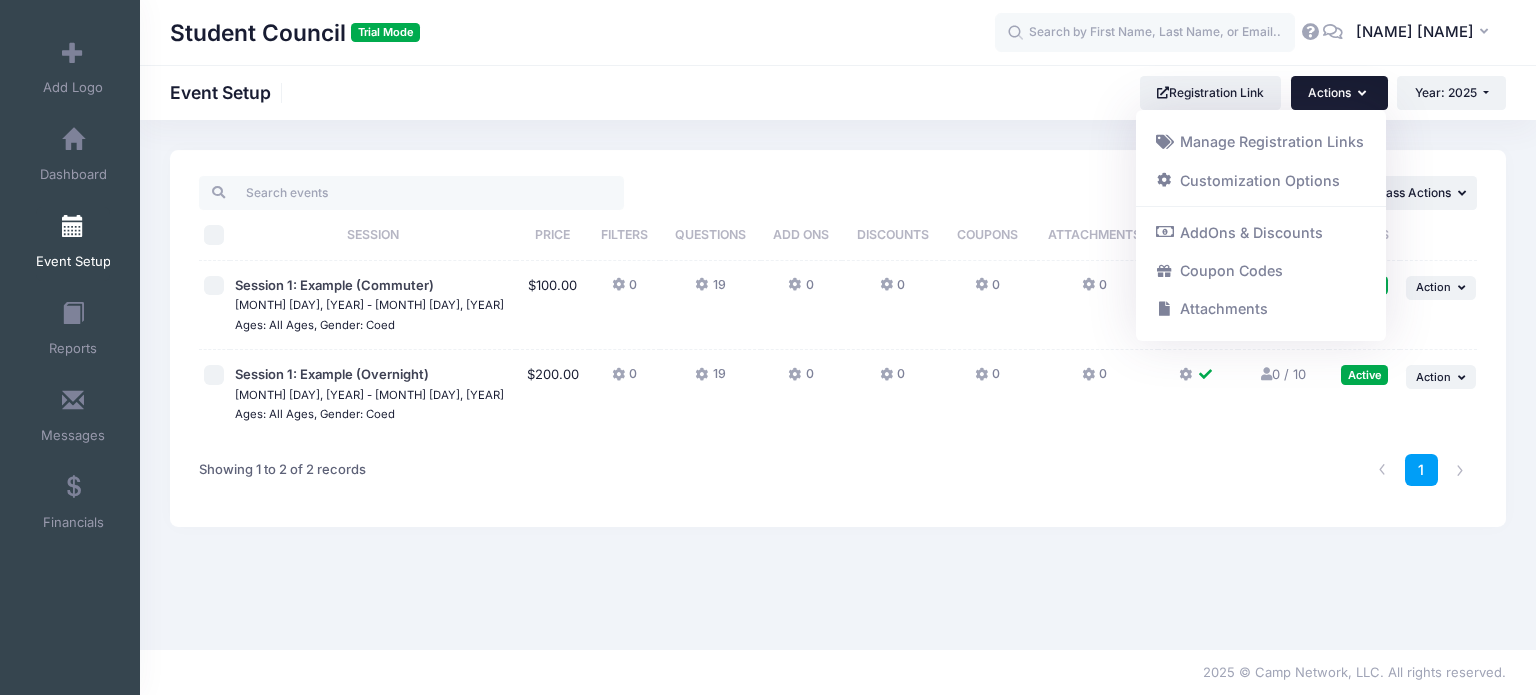 click on "1" at bounding box center [1108, 470] 